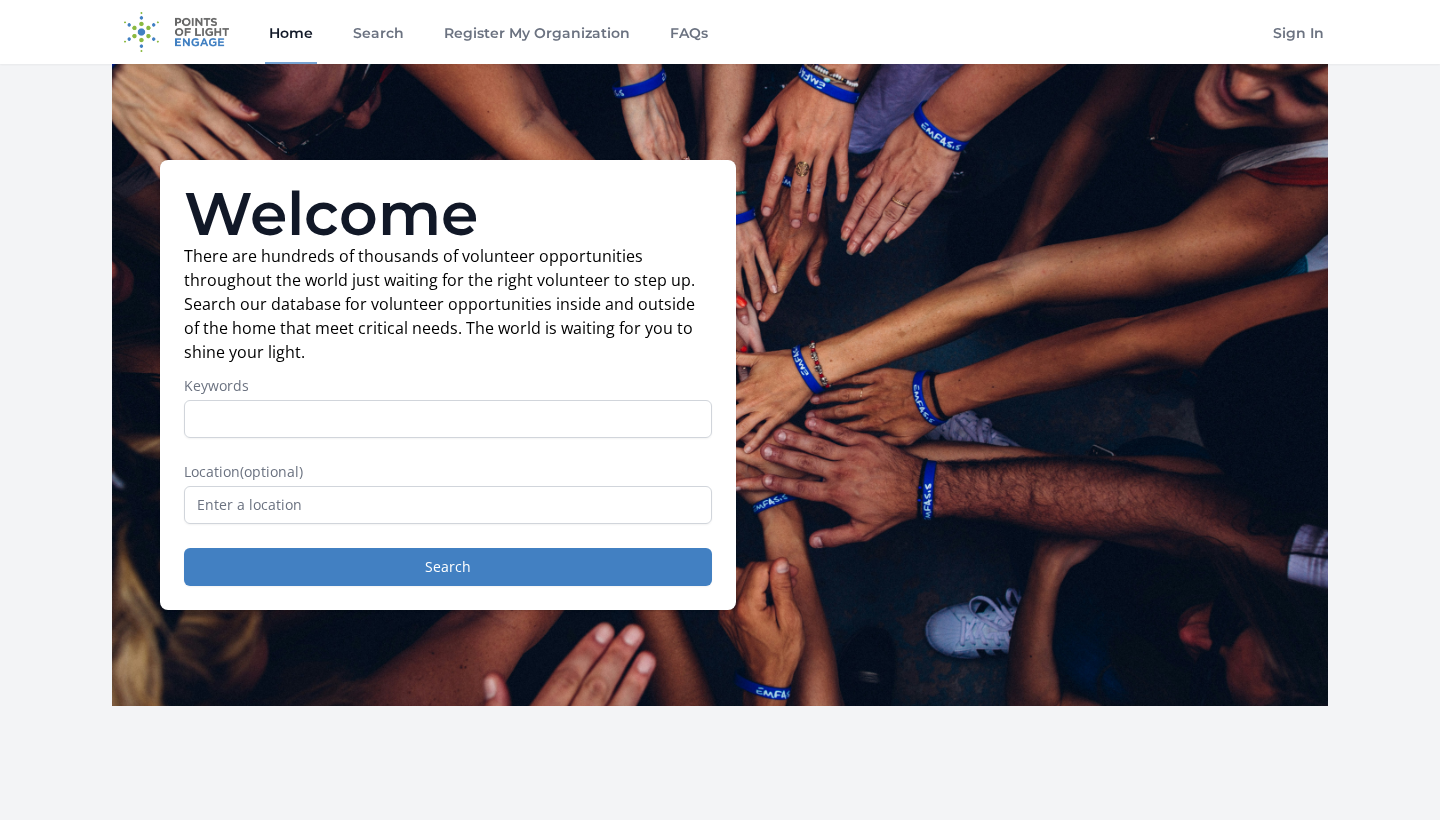 scroll, scrollTop: 0, scrollLeft: 0, axis: both 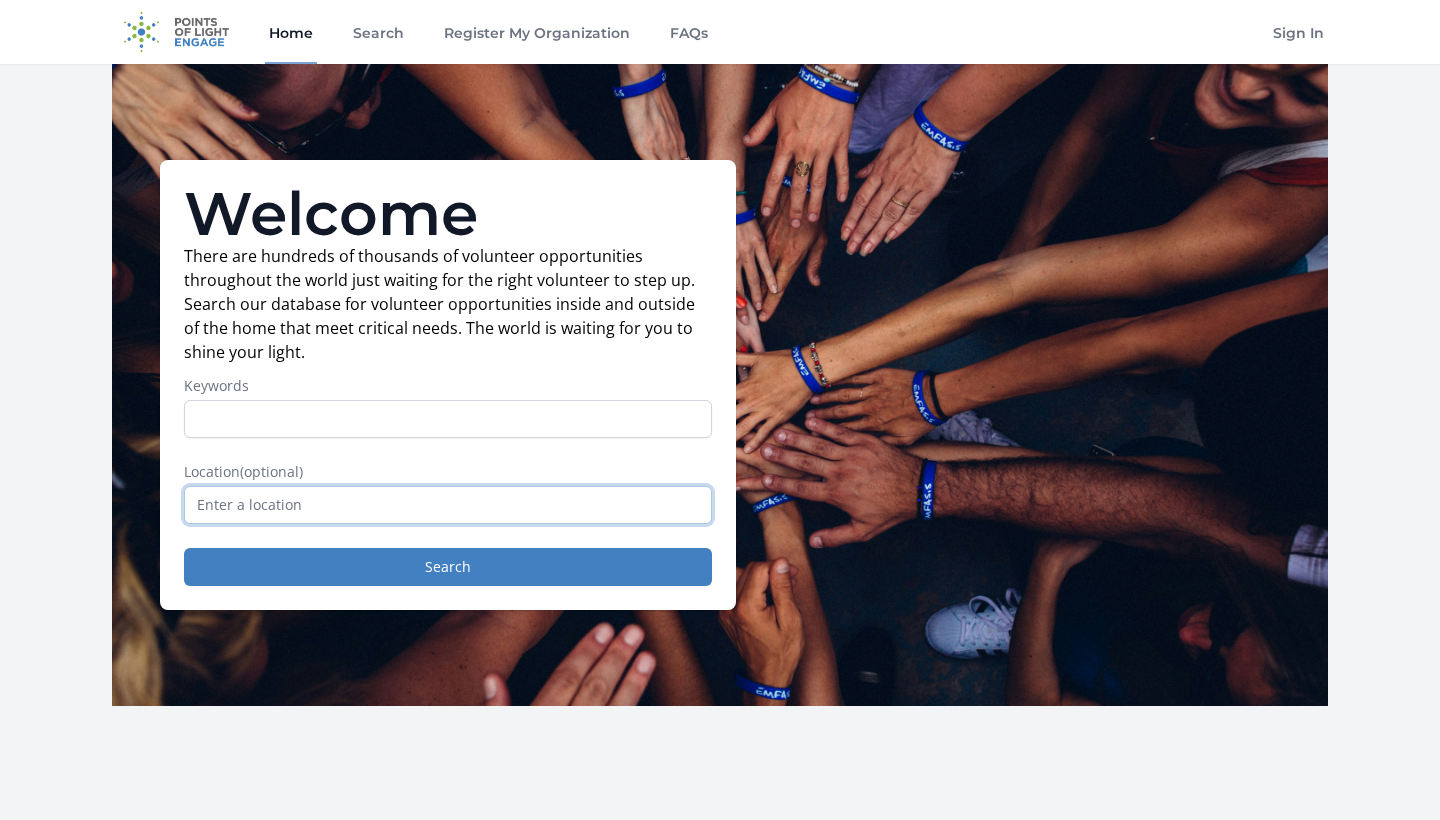 click at bounding box center [448, 505] 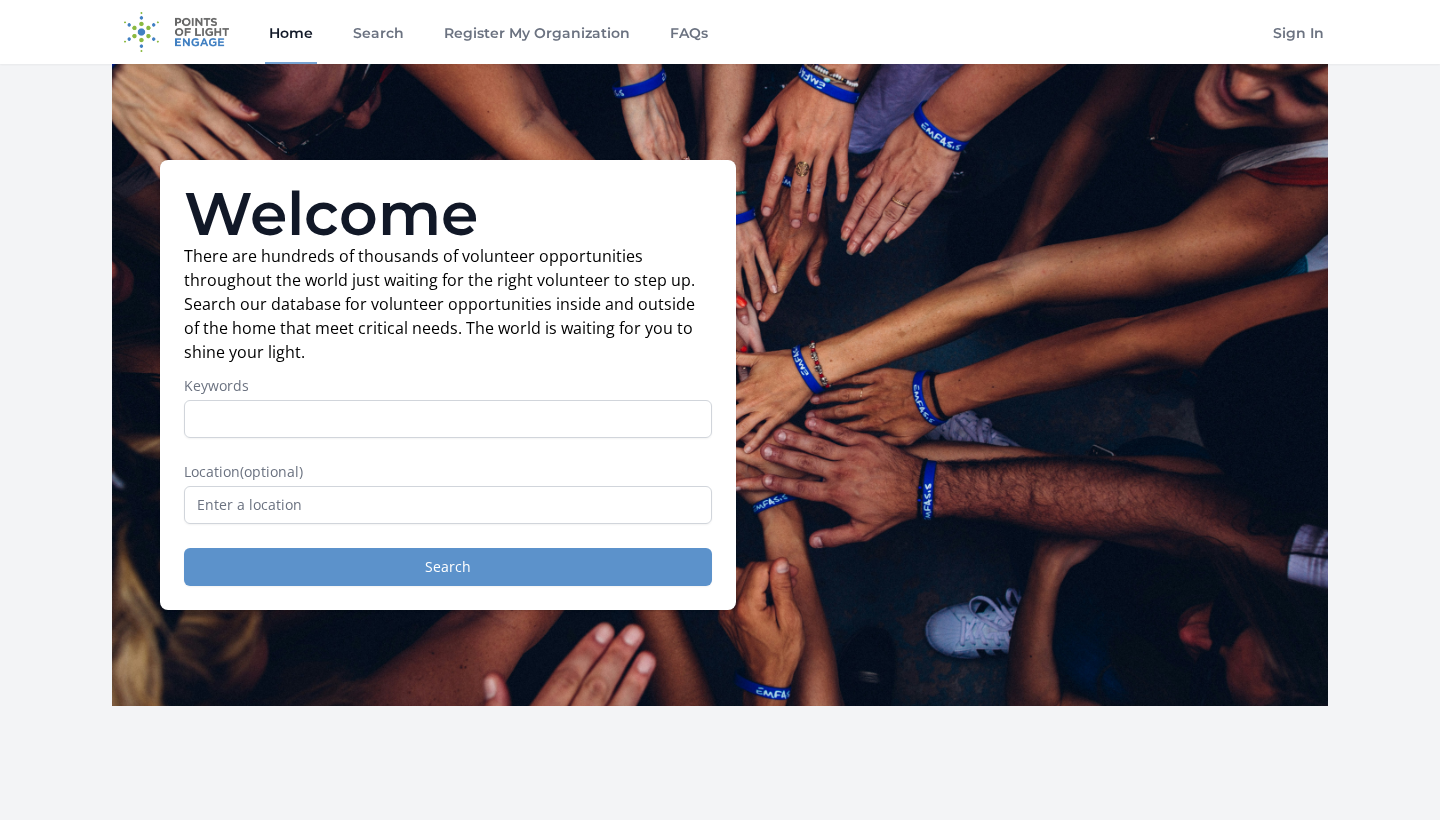 click on "Search" at bounding box center (448, 567) 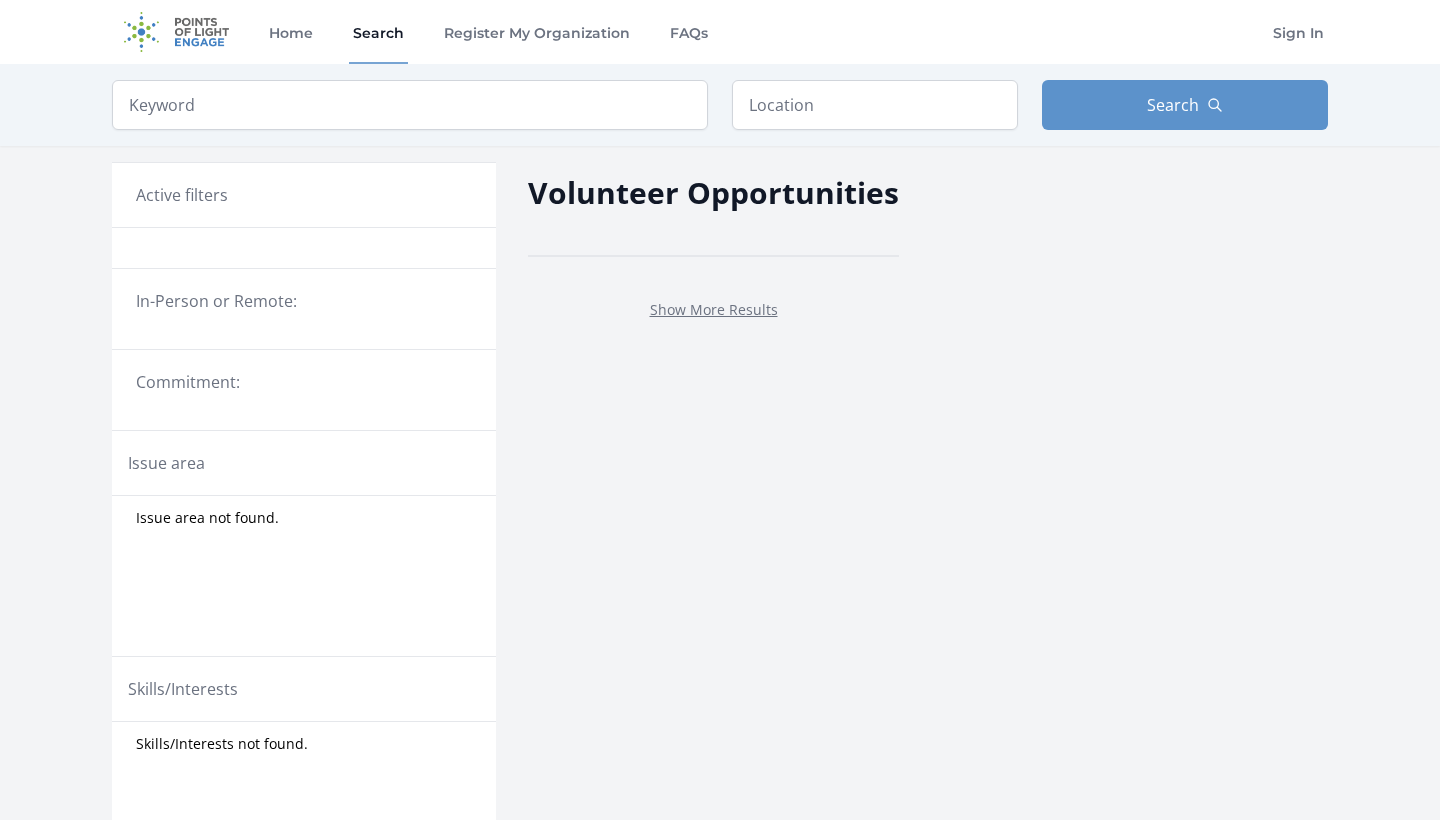 scroll, scrollTop: 0, scrollLeft: 0, axis: both 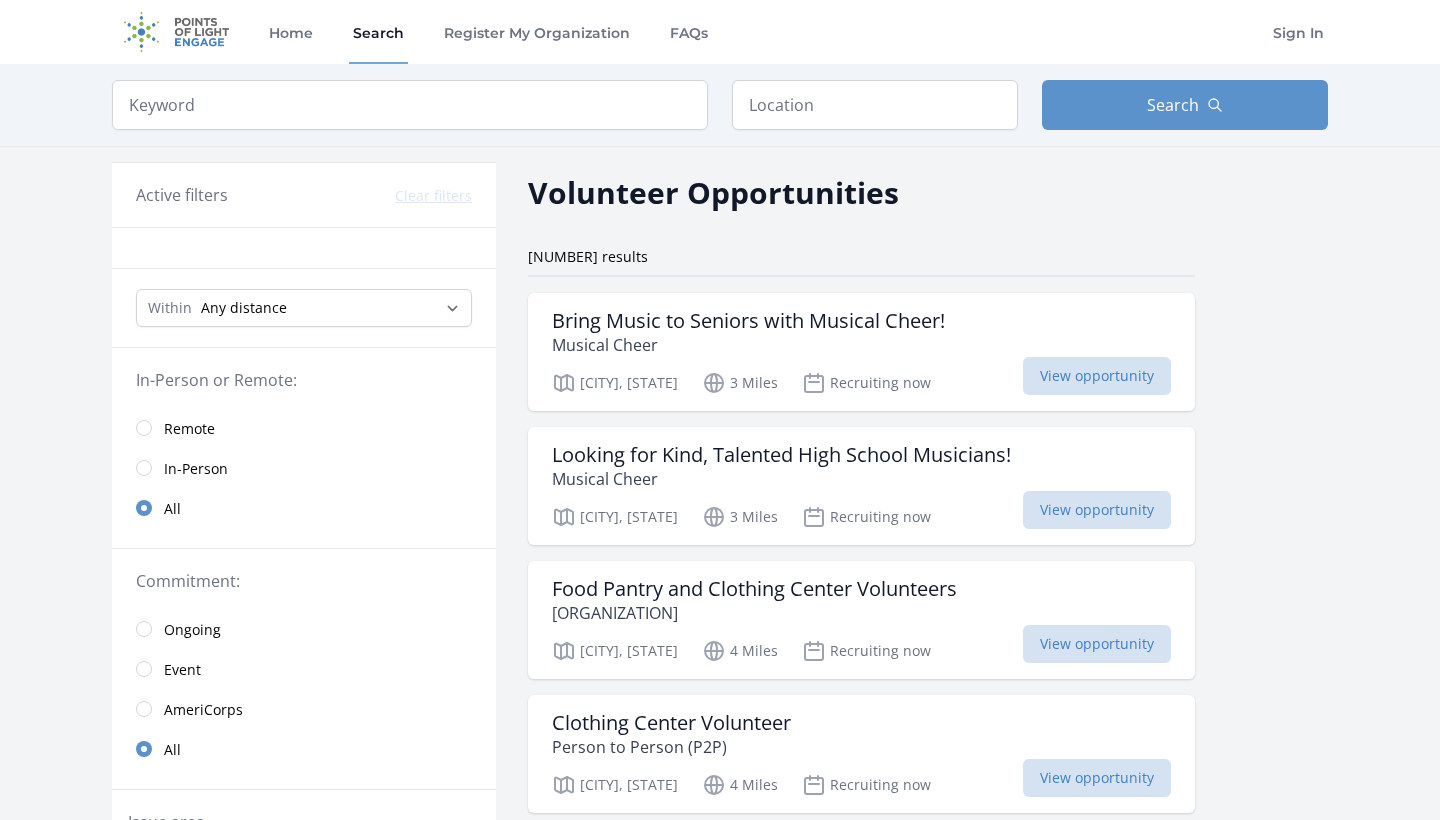 click on "In-Person" at bounding box center [196, 469] 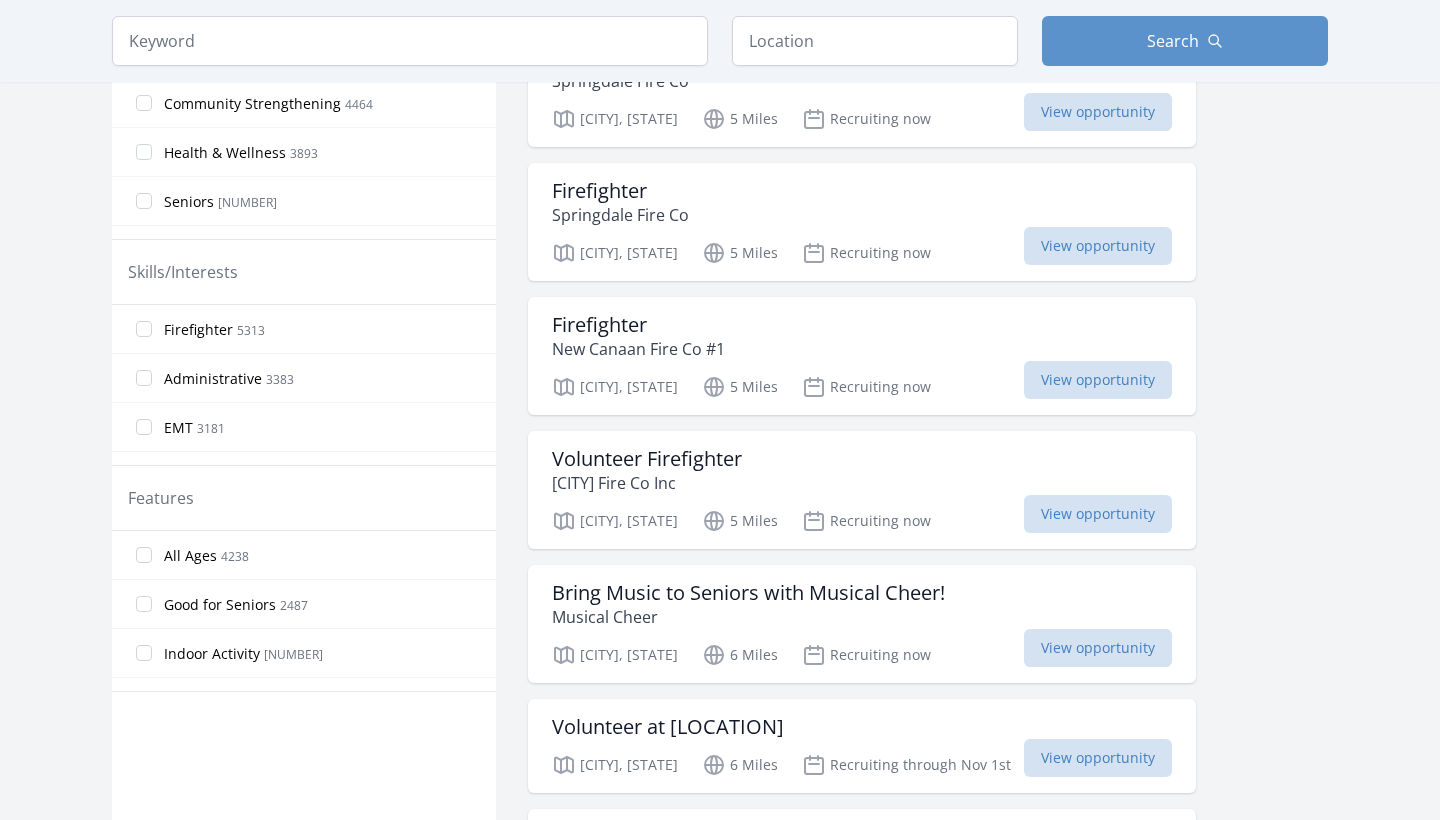scroll, scrollTop: 804, scrollLeft: 0, axis: vertical 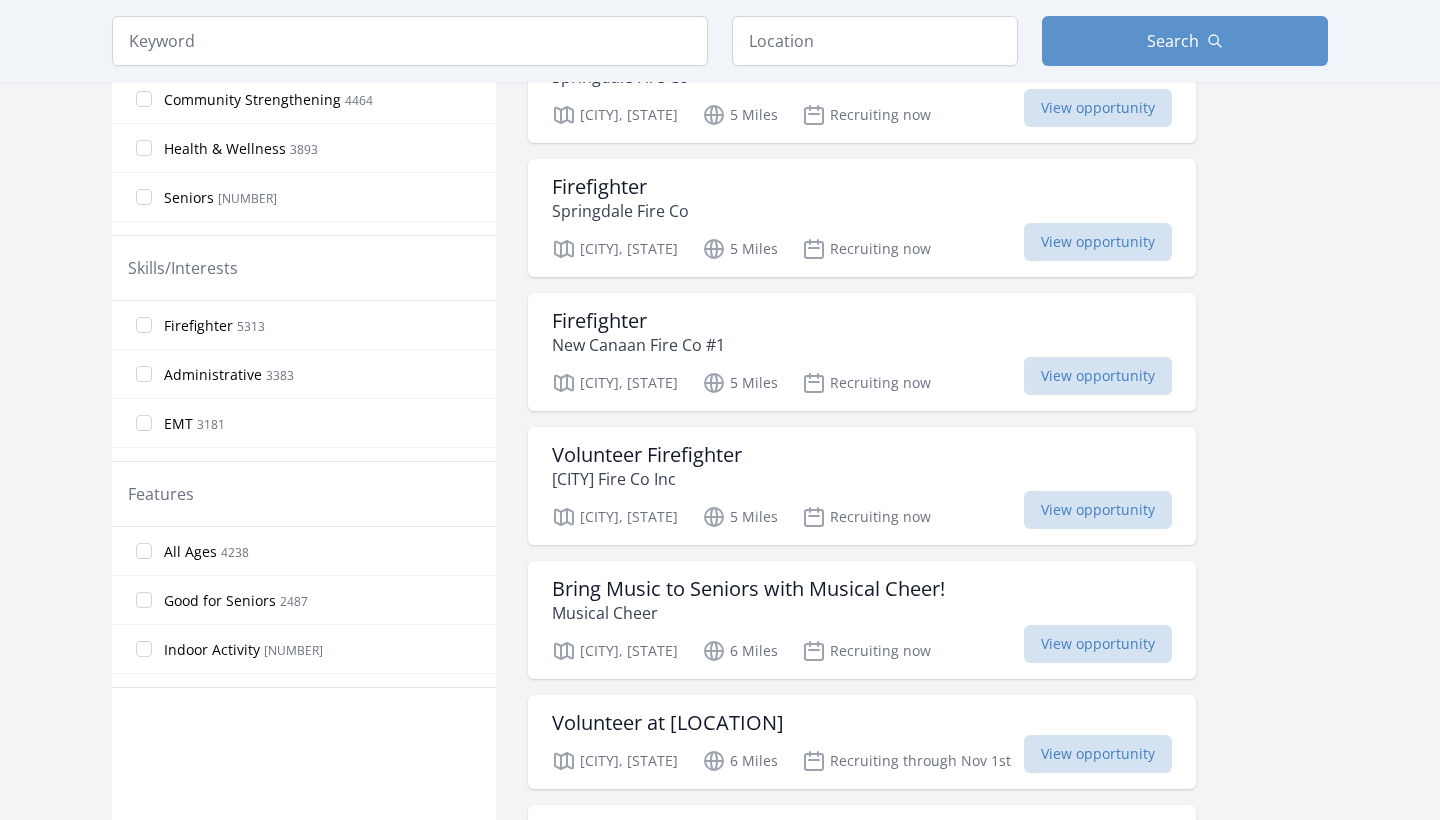 click on "All Ages   4238" at bounding box center (144, 551) 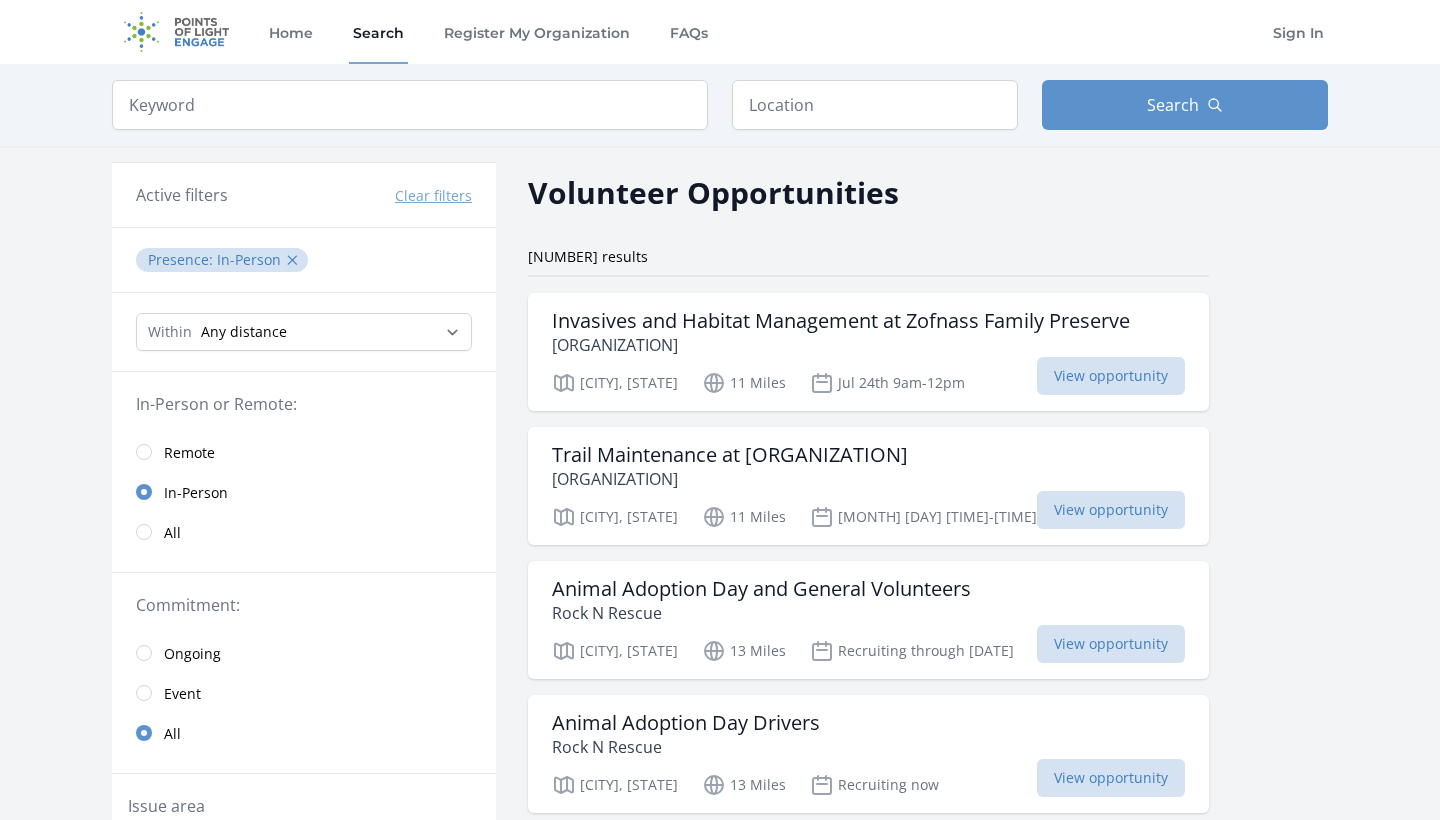 scroll, scrollTop: 0, scrollLeft: 0, axis: both 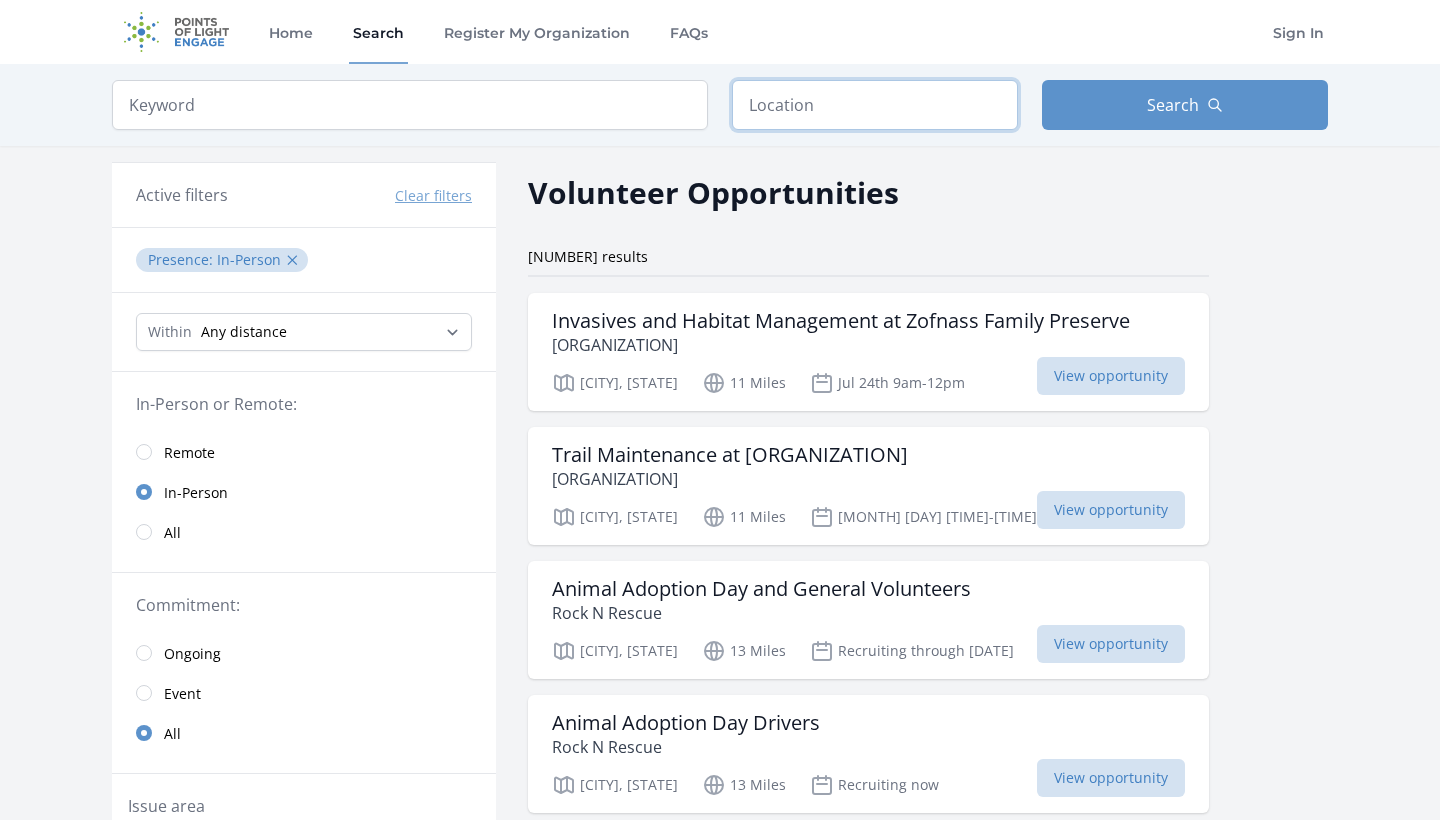 click at bounding box center [875, 105] 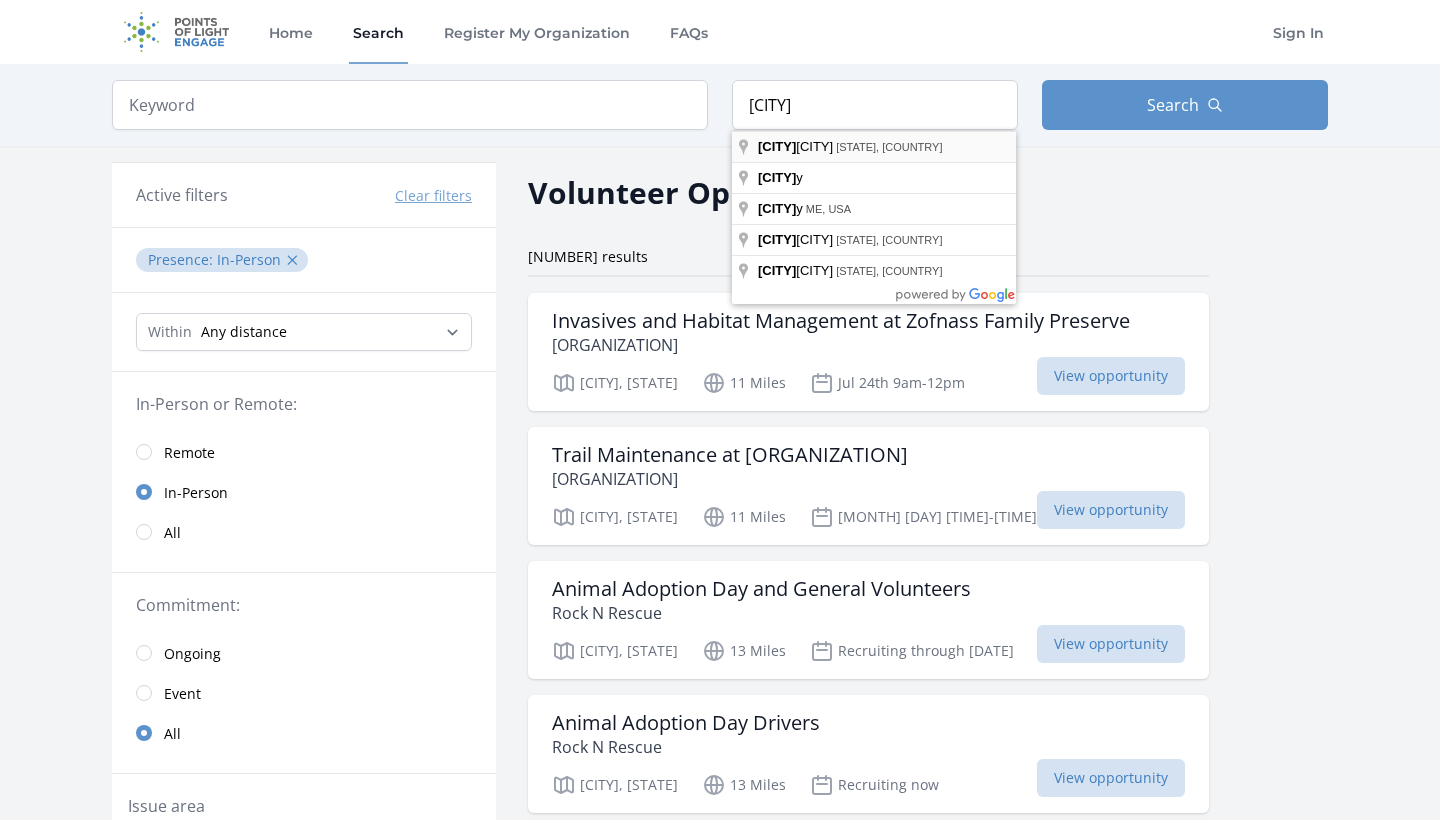 type on "Norwalk, CT, USA" 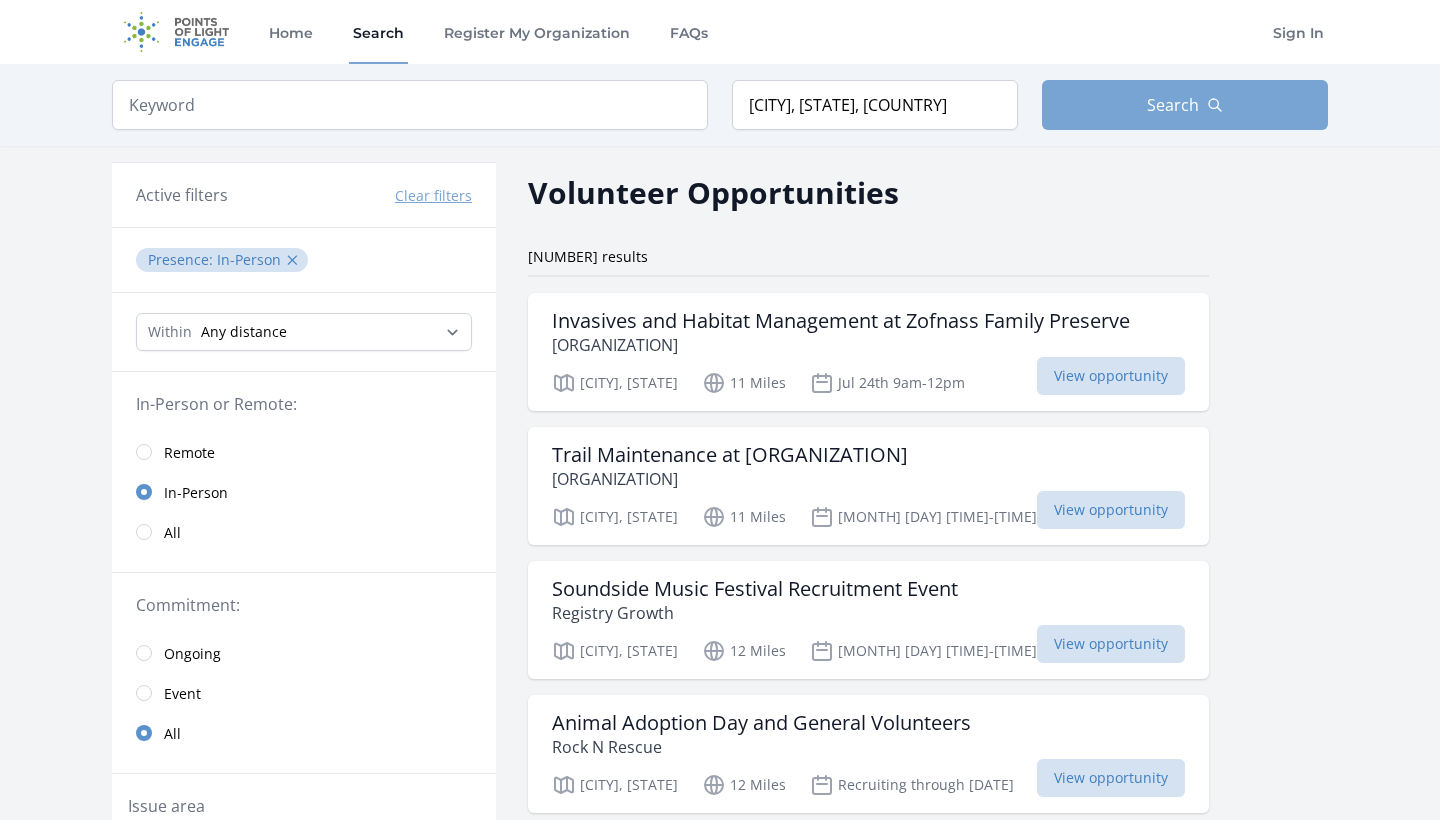 click on "Search" at bounding box center [1185, 105] 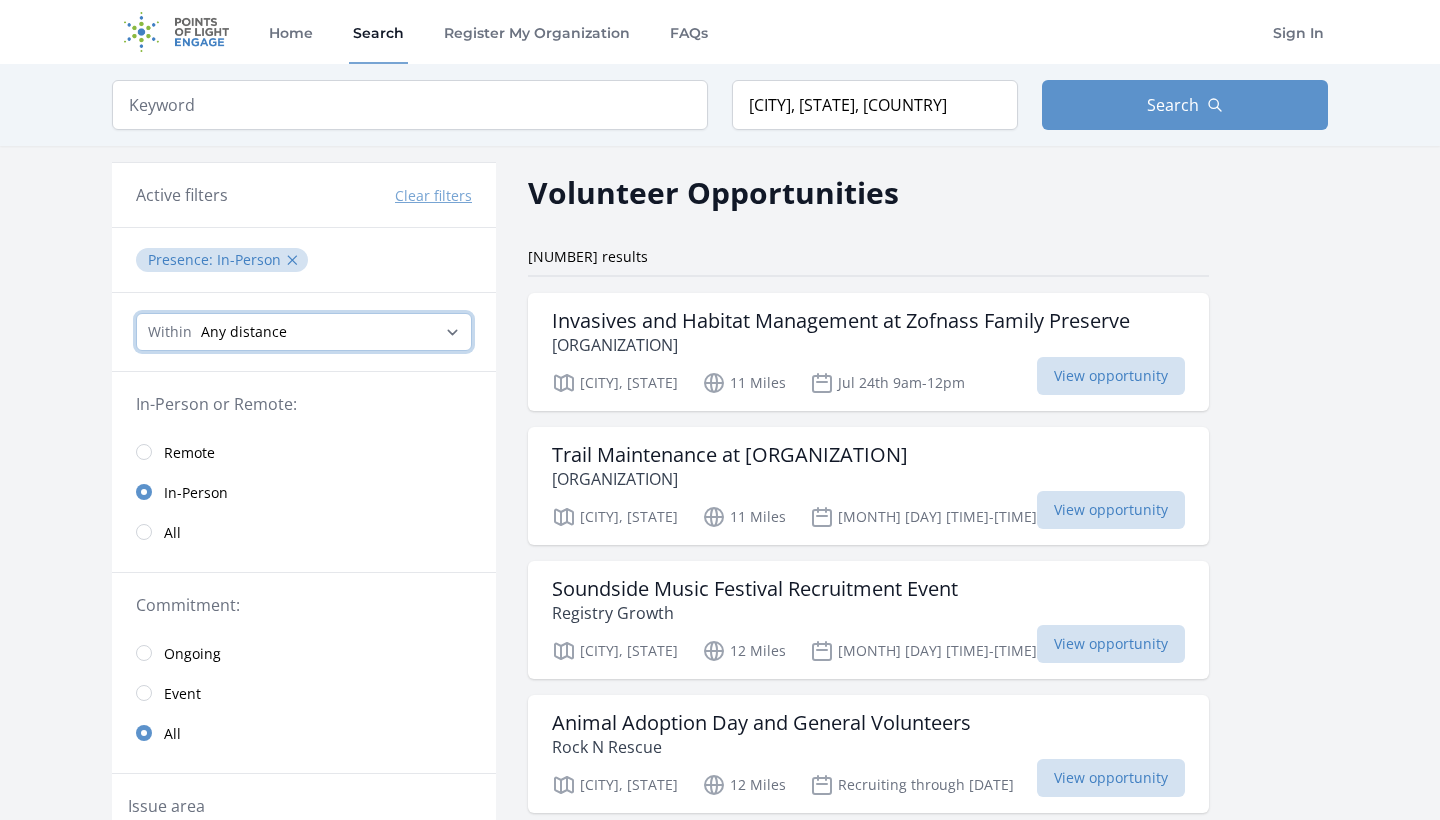 select on "32186" 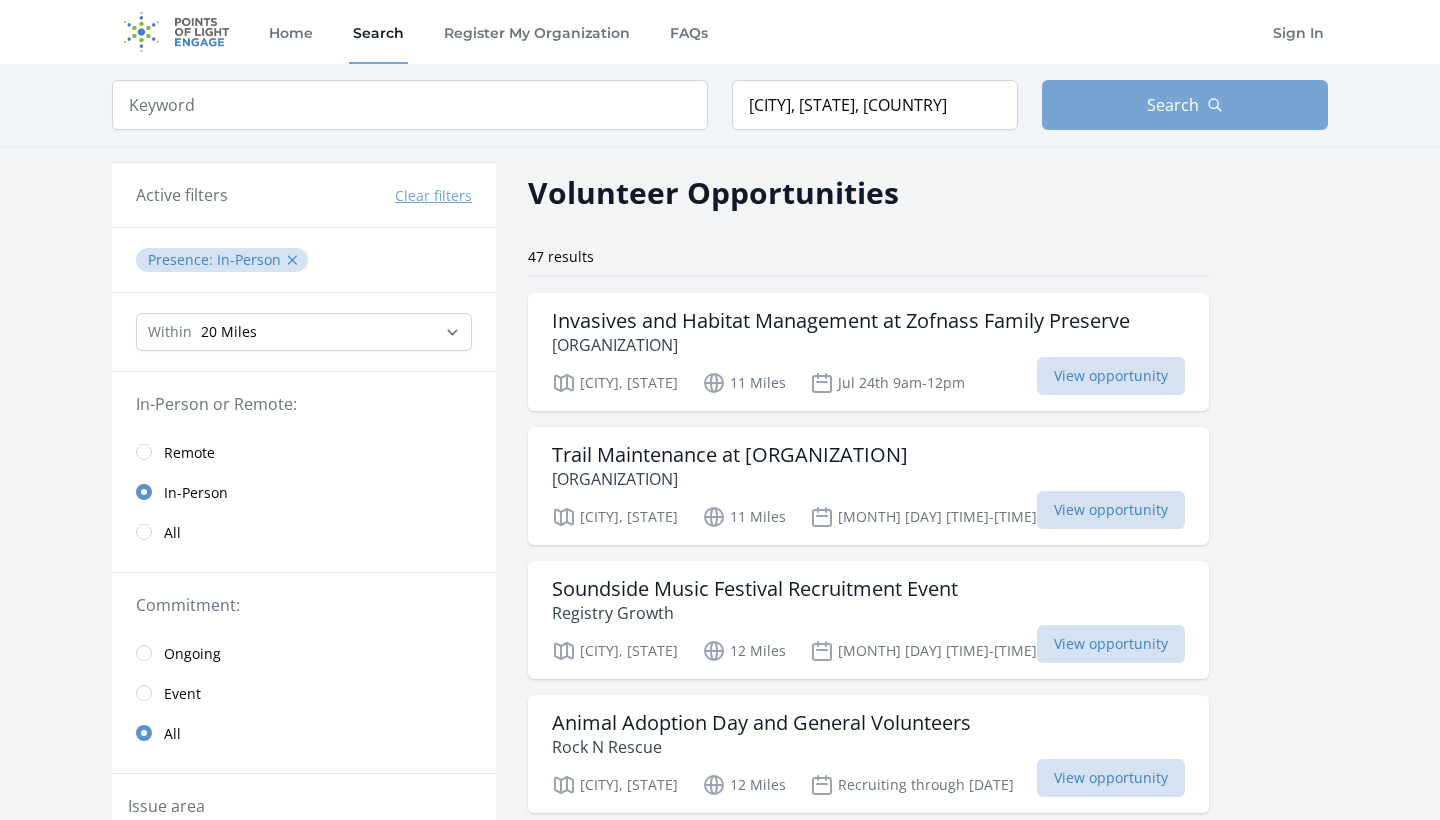 click on "Search" at bounding box center (1185, 105) 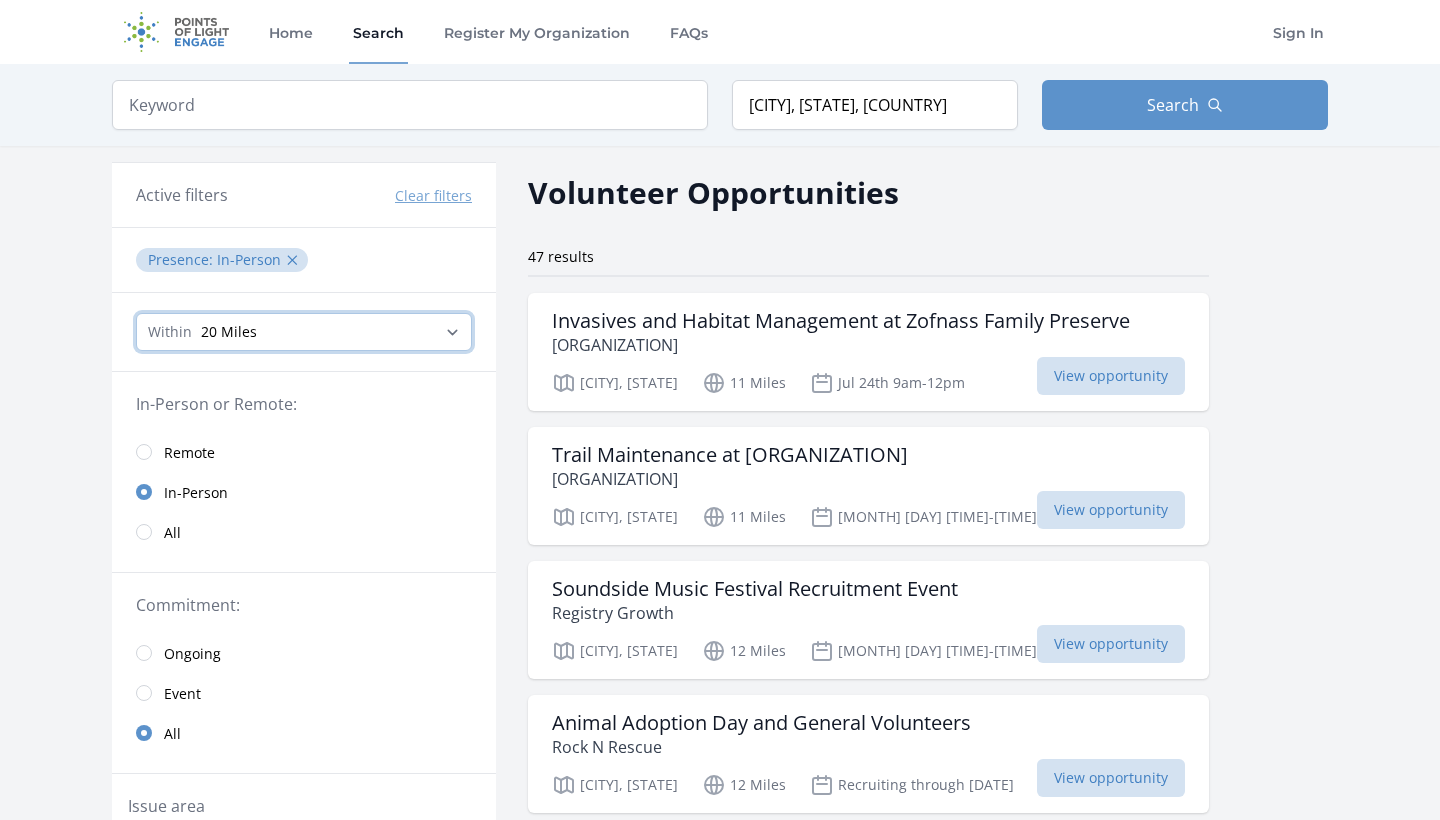 select on "8046" 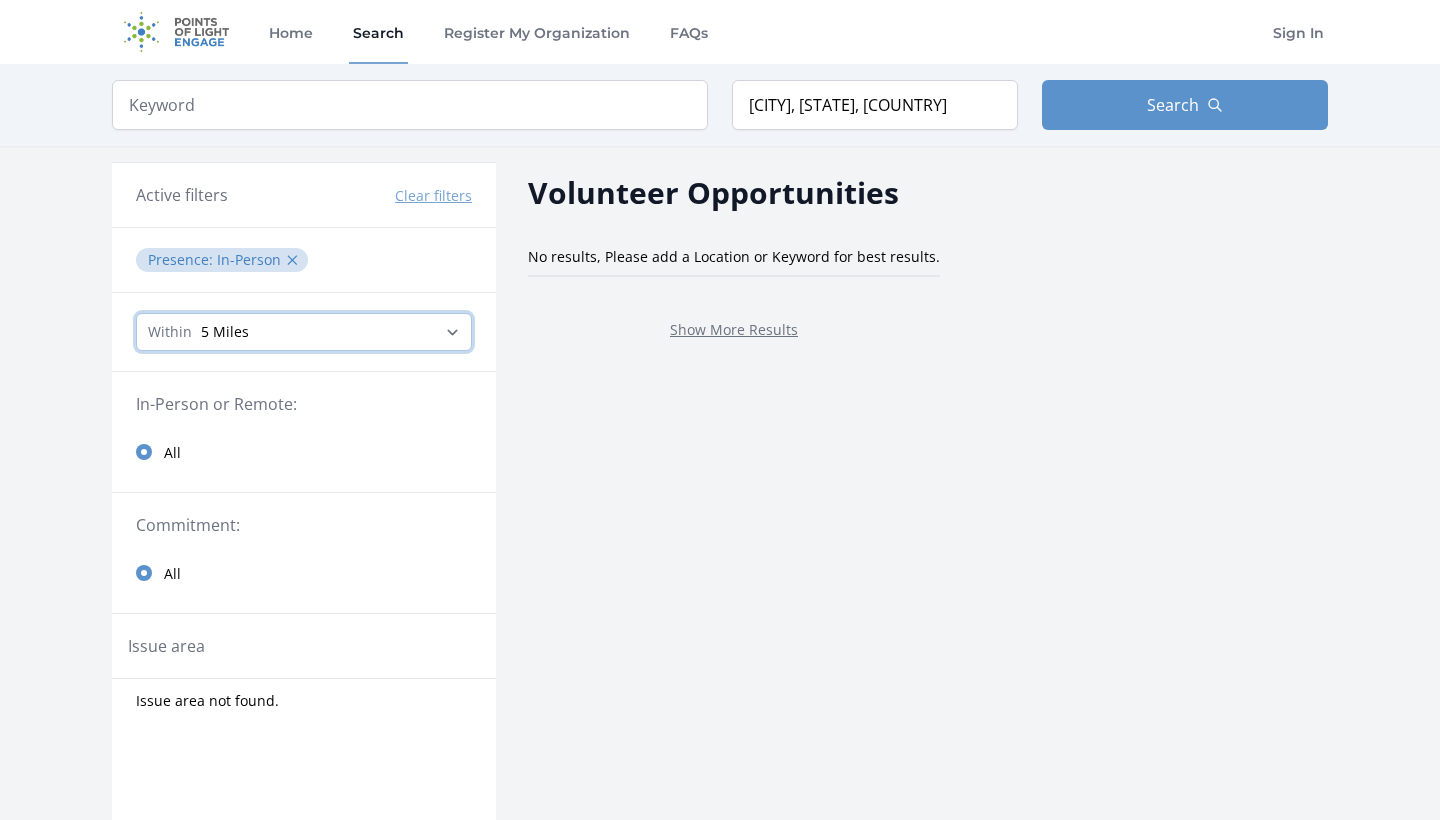 select on "32186" 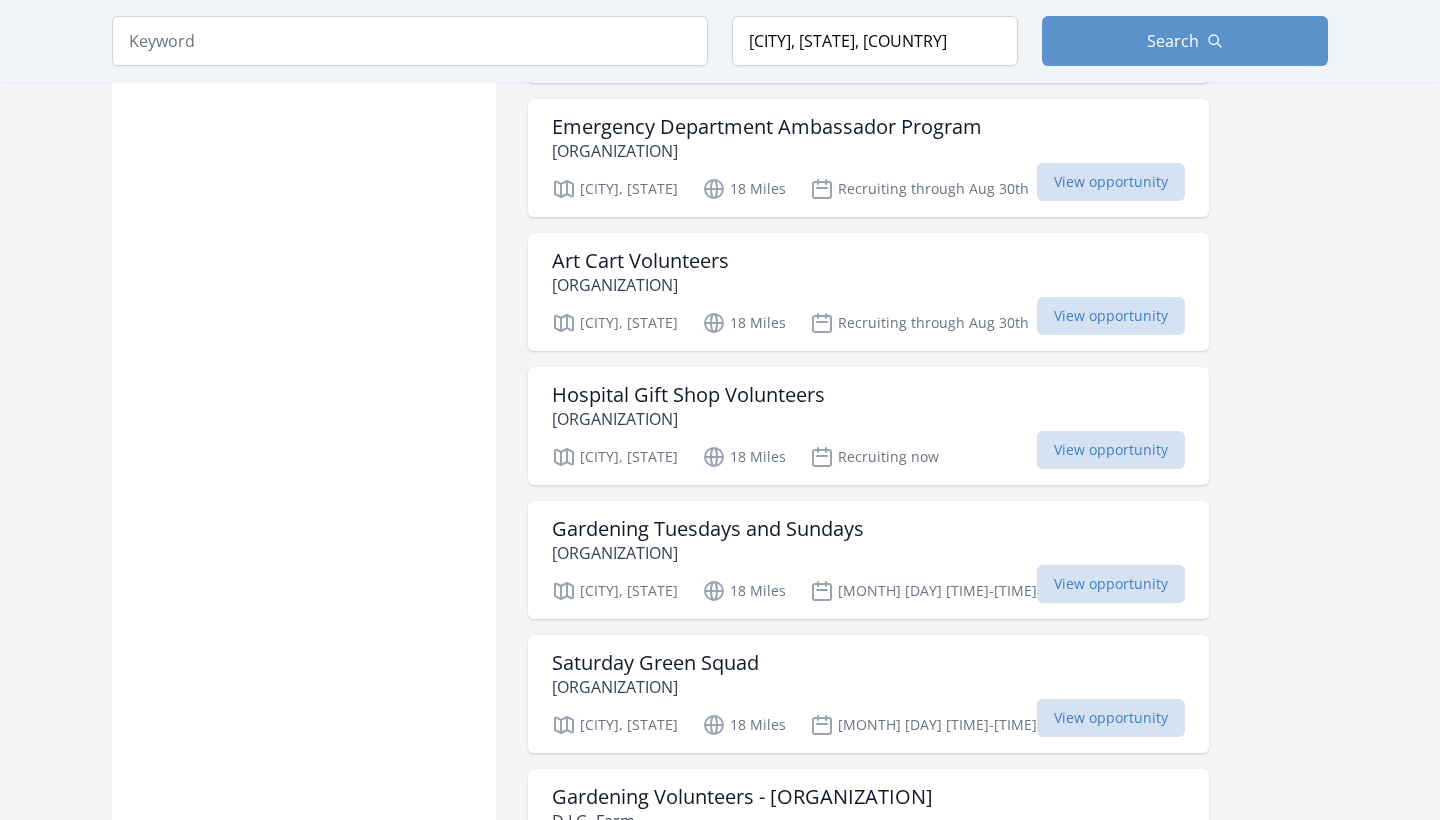 scroll, scrollTop: 1540, scrollLeft: 0, axis: vertical 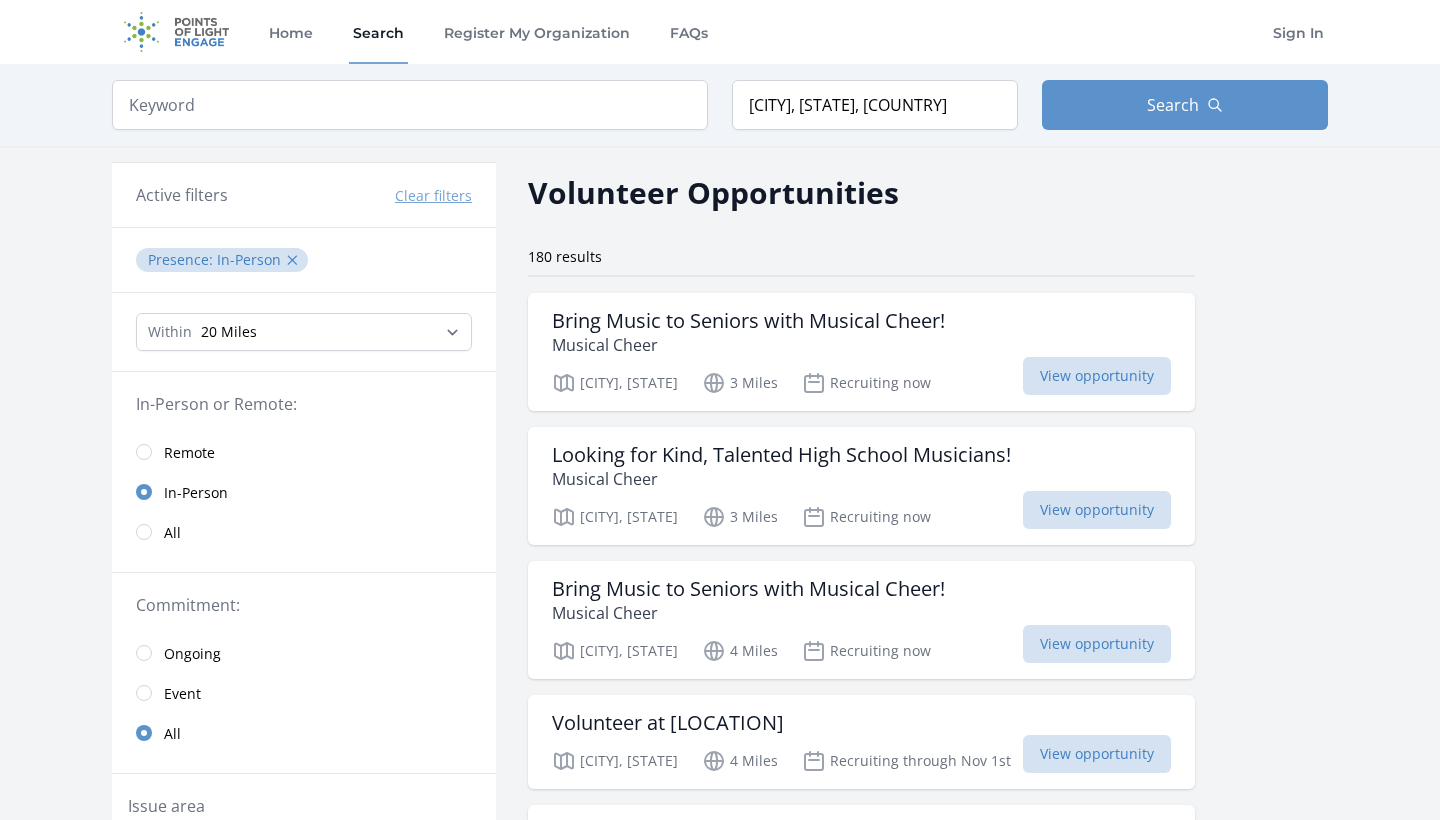 type 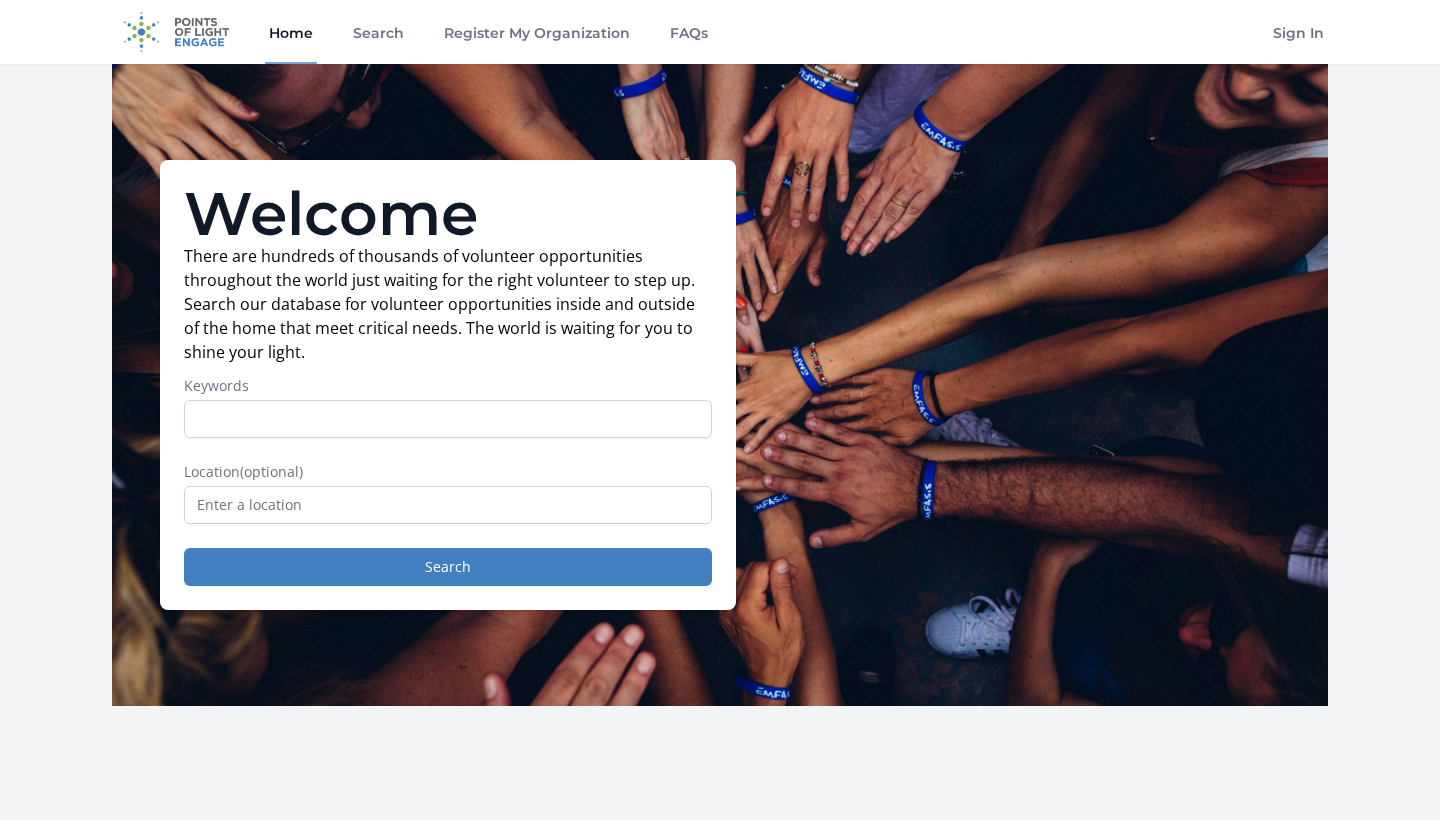 scroll, scrollTop: 0, scrollLeft: 0, axis: both 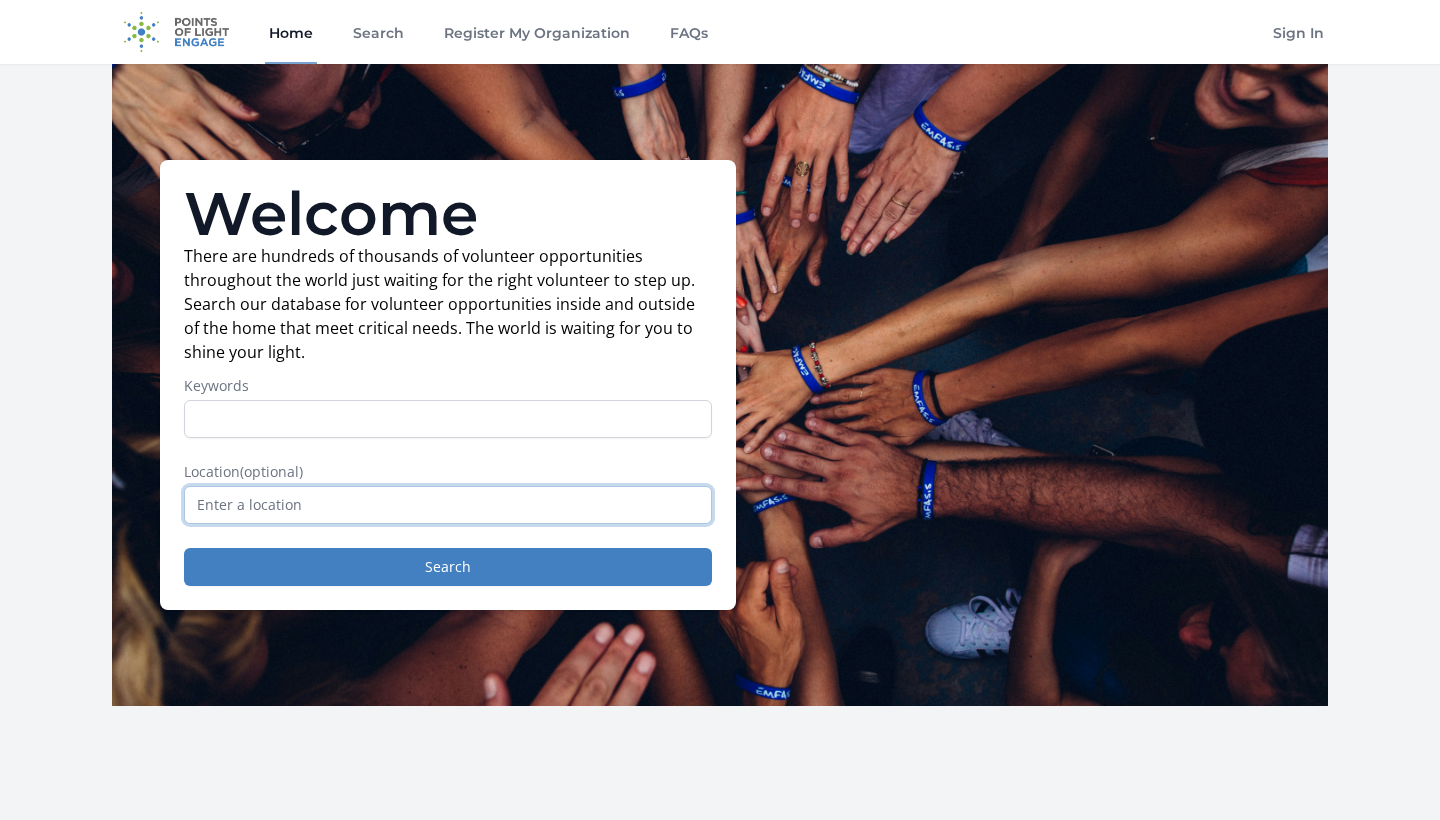 click at bounding box center [448, 505] 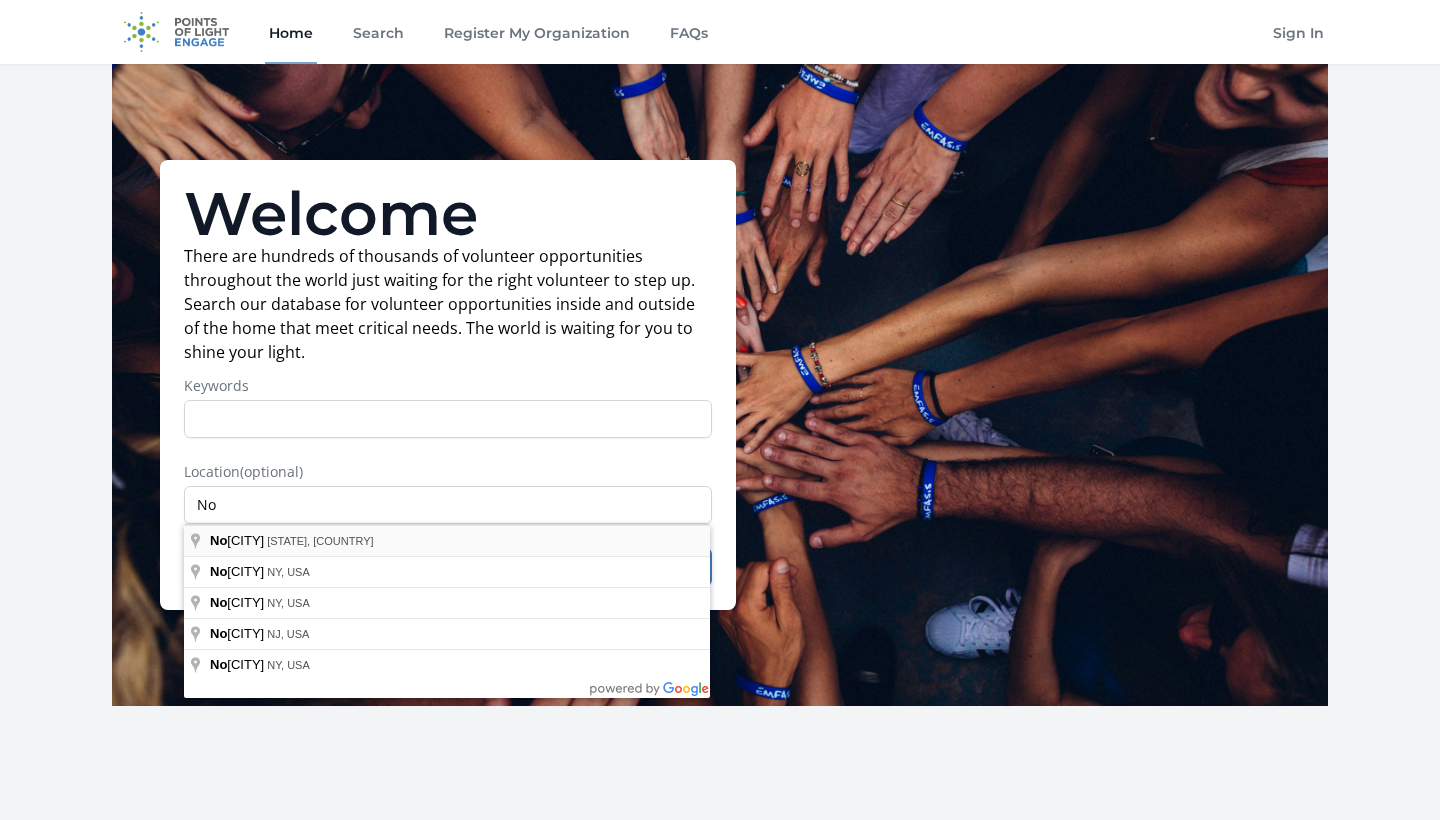 type on "Norwalk, CT, USA" 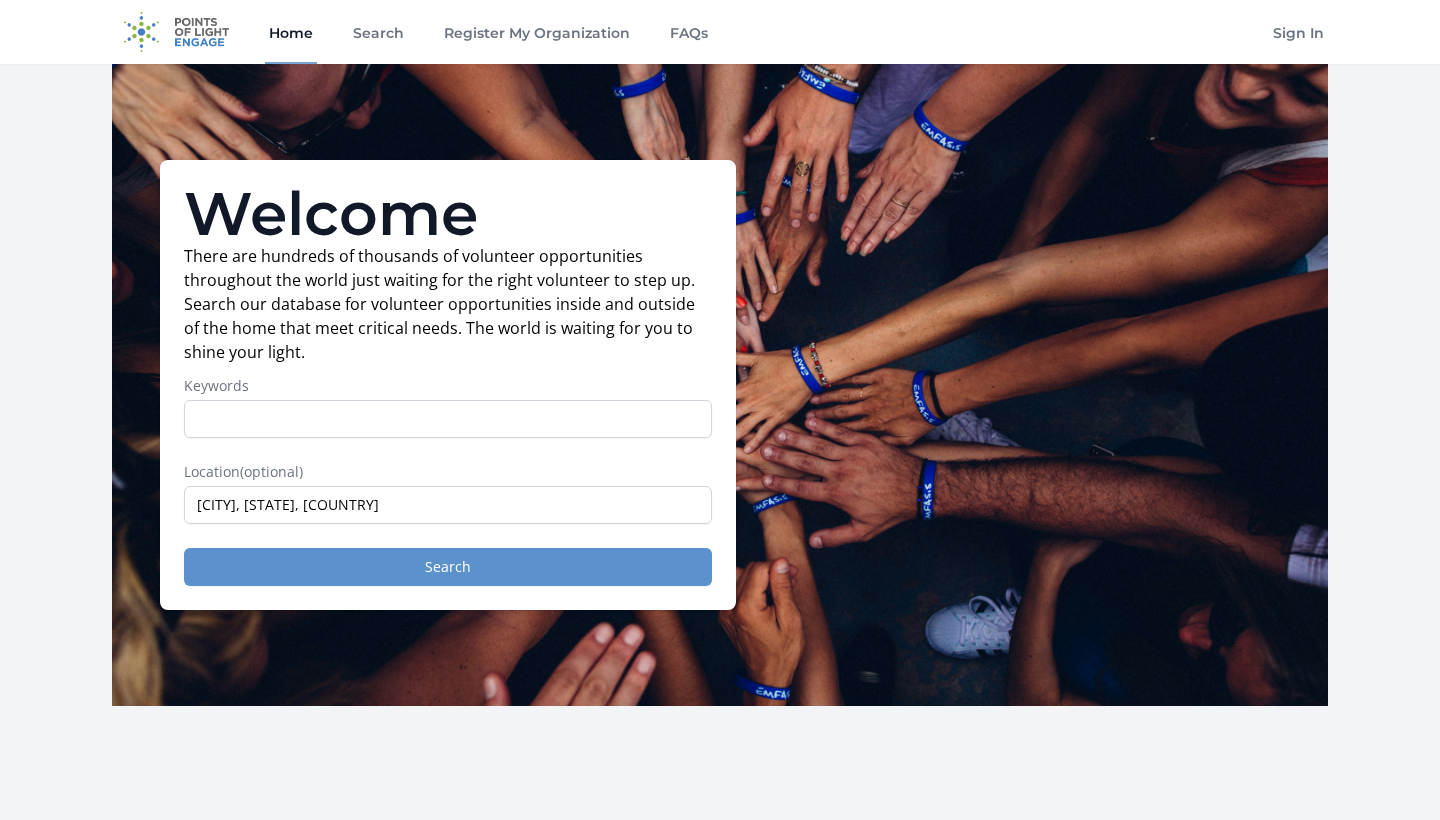 click on "Search" at bounding box center [448, 567] 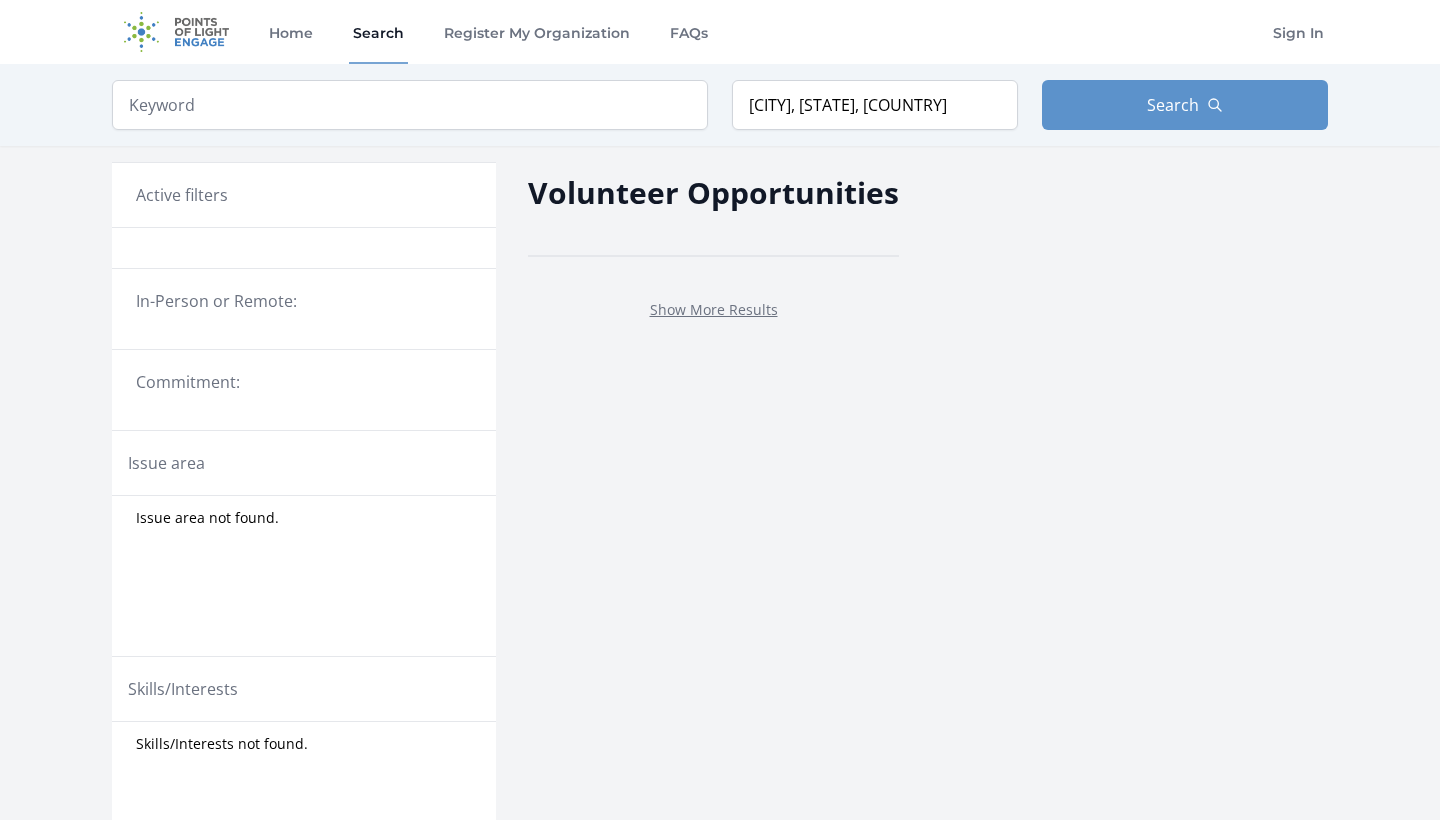 scroll, scrollTop: 0, scrollLeft: 0, axis: both 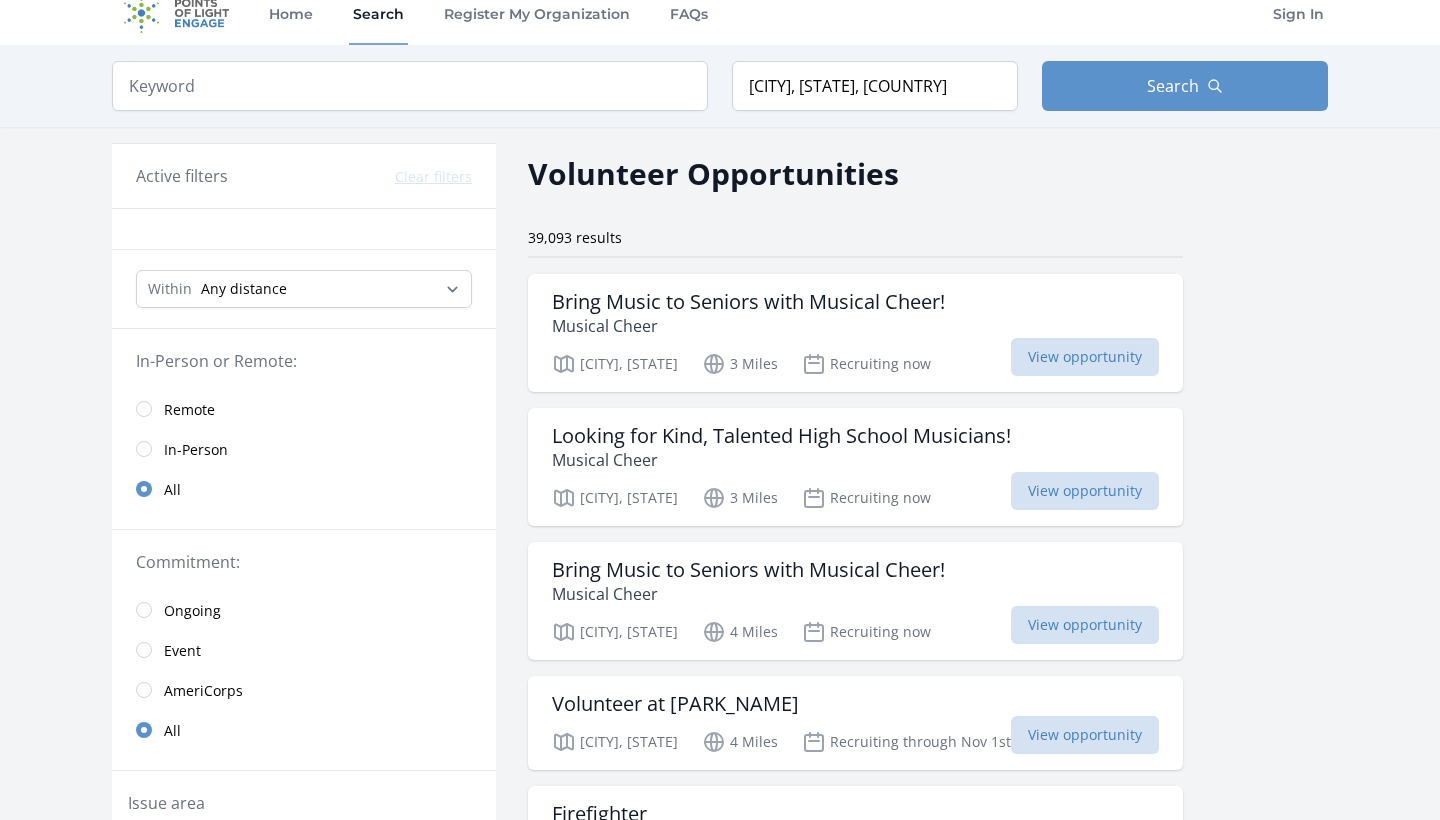click on "Active filters
Clear filters
Within Any distance , 5 Miles , 20 Miles , 50 Miles , 100 Miles
In-Person or Remote:   Remote   In-Person   All
Commitment:   Ongoing   Event   AmeriCorps   All
Issue area   Community Strengthening   6248   Health & Wellness   5205   Education   3763   Seniors   3424   Hunger   3171   Children & Youth   2345   Environment   2319   Disabilities   1625   Arts & Culture   1447   Technology   1300   Animals   1260   Veterans & Military Families   1201   Disaster Response & Recovery   1024   Family Services   791   Literacy   693   Poverty   644     587" at bounding box center [720, 1576] 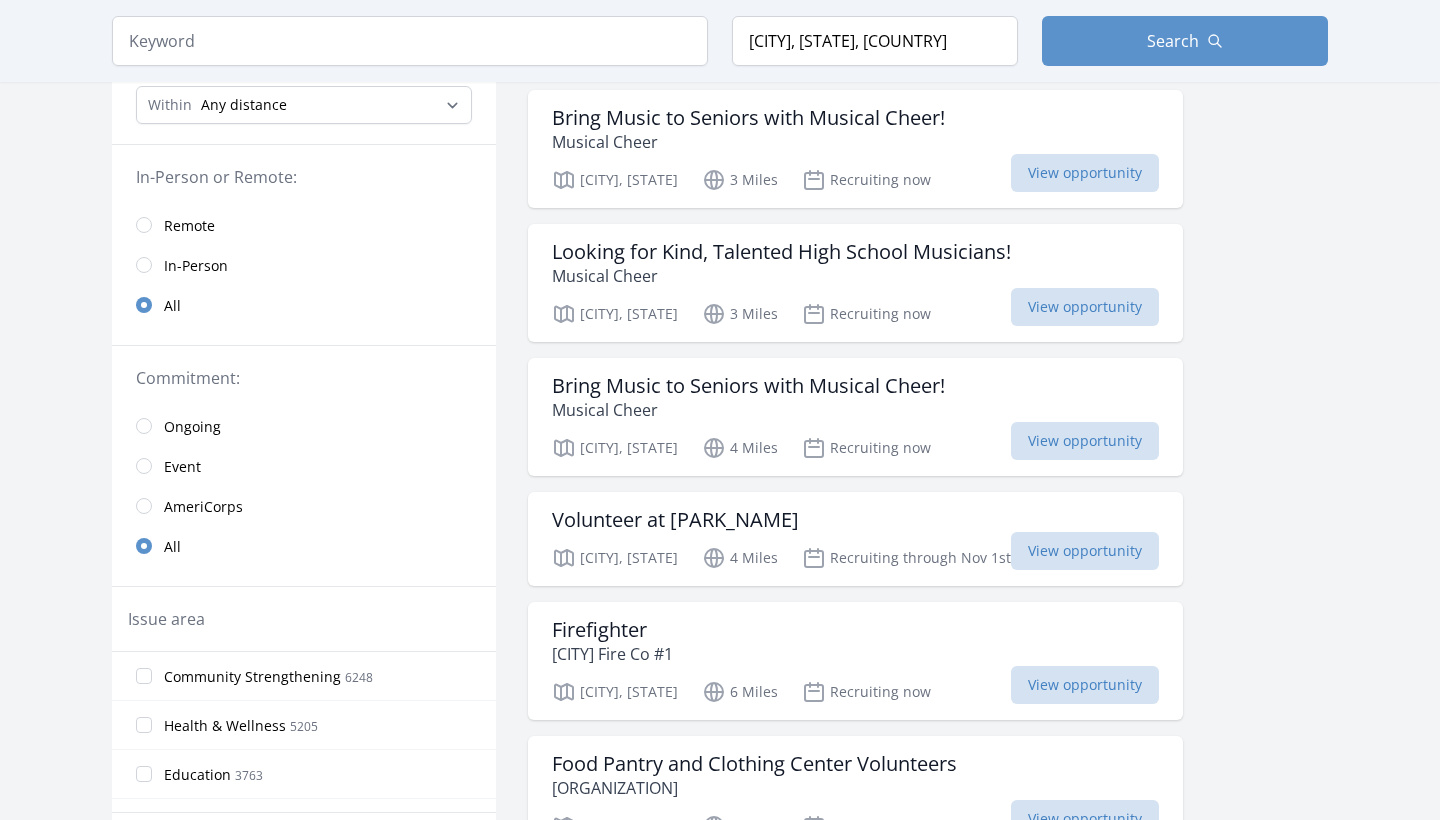 scroll, scrollTop: 221, scrollLeft: 0, axis: vertical 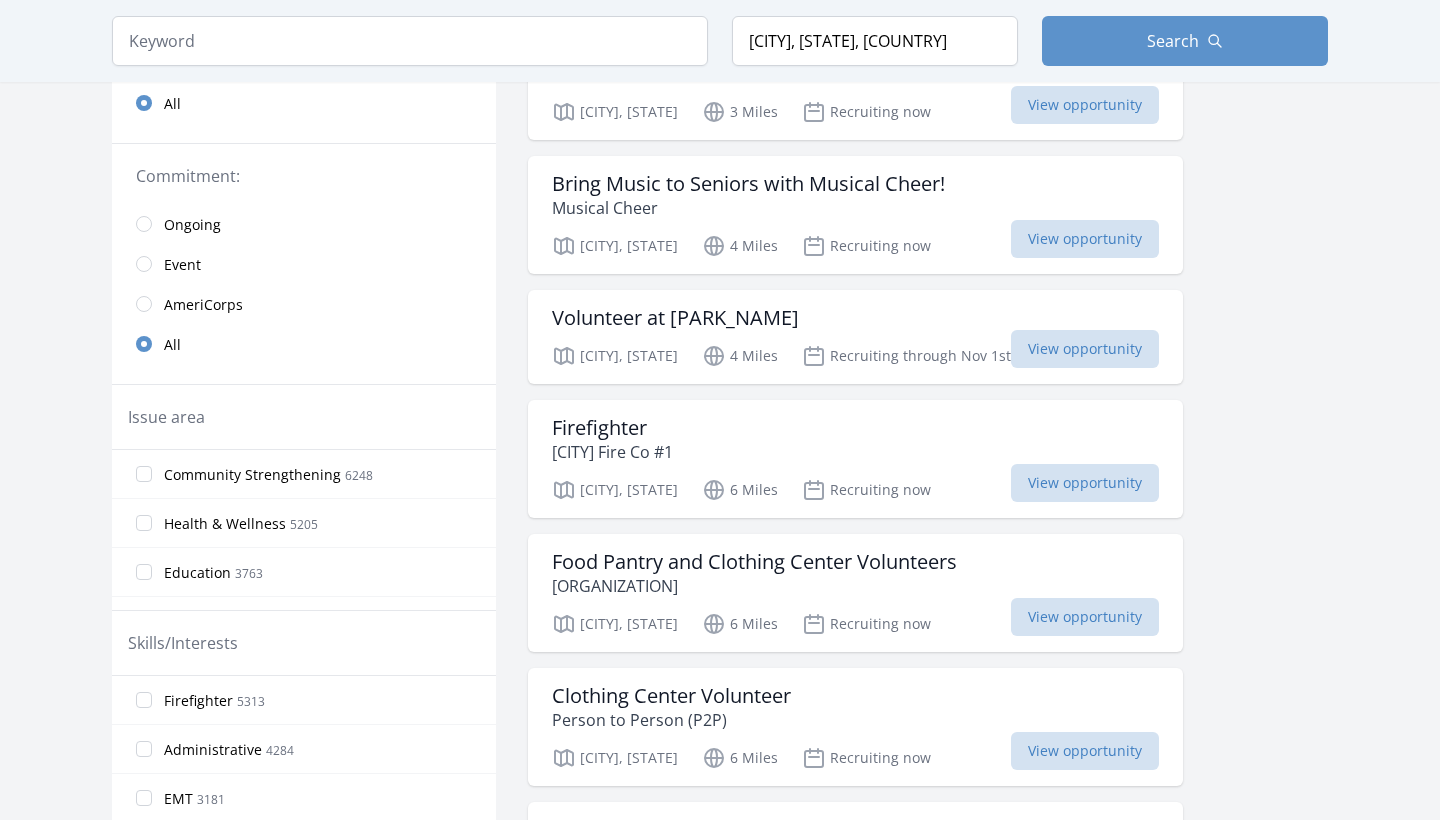 click on "Active filters
Clear filters
Within Any distance , 5 Miles , 20 Miles , 50 Miles , 100 Miles
In-Person or Remote:   Remote   In-Person   All
Commitment:   Ongoing   Event   AmeriCorps   All
Issue area   Community Strengthening   6248   Health & Wellness   5205   Education   3763   Seniors   3424   Hunger   3171   Children & Youth   2345   Environment   2319   Disabilities   1625   Arts & Culture   1447   Technology   1300   Animals   1260   Veterans & Military Families   1201   Disaster Response & Recovery   1024   Family Services   791   Literacy   693   Poverty   644     587" at bounding box center (720, 1190) 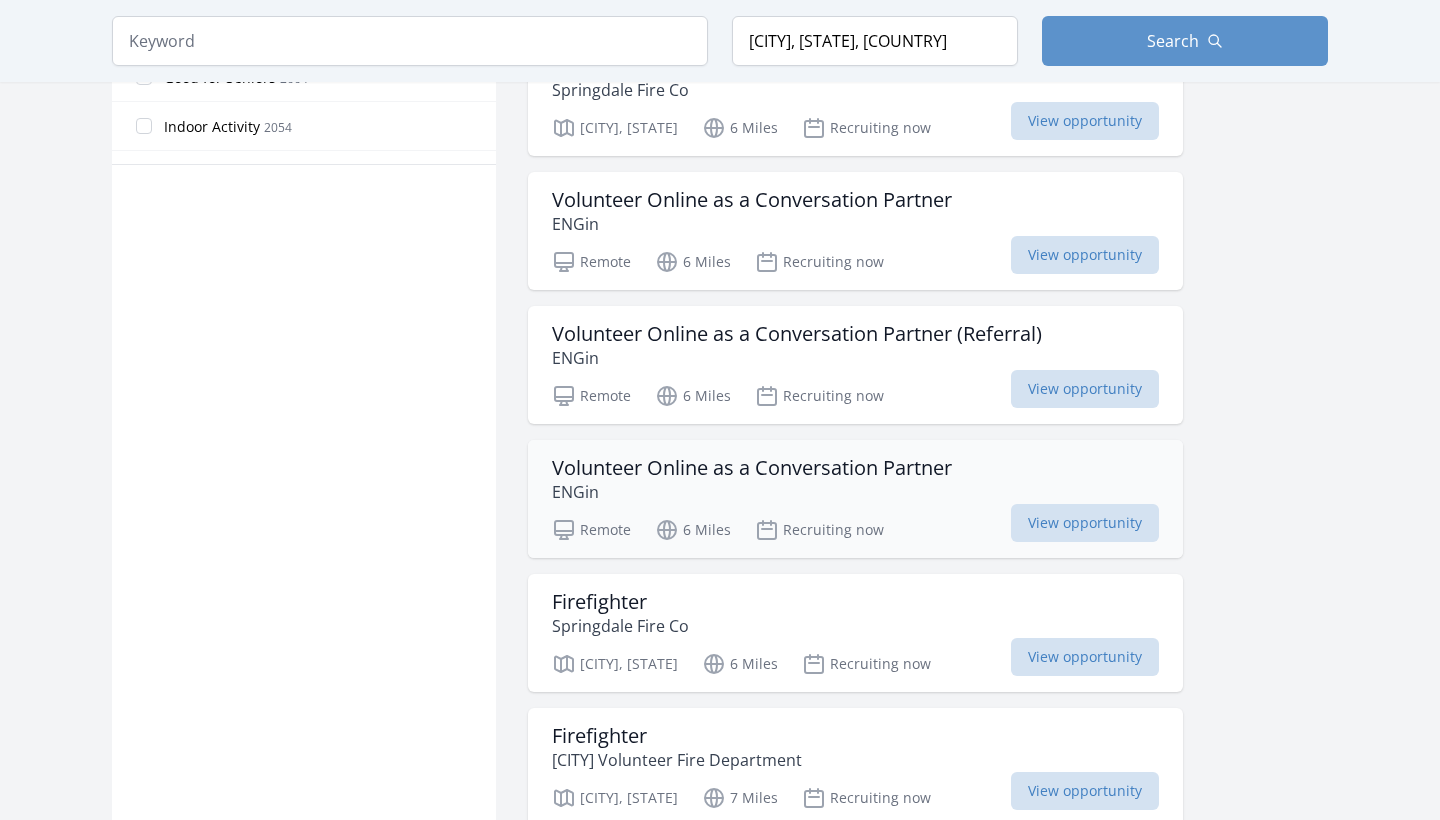 scroll, scrollTop: 1455, scrollLeft: 0, axis: vertical 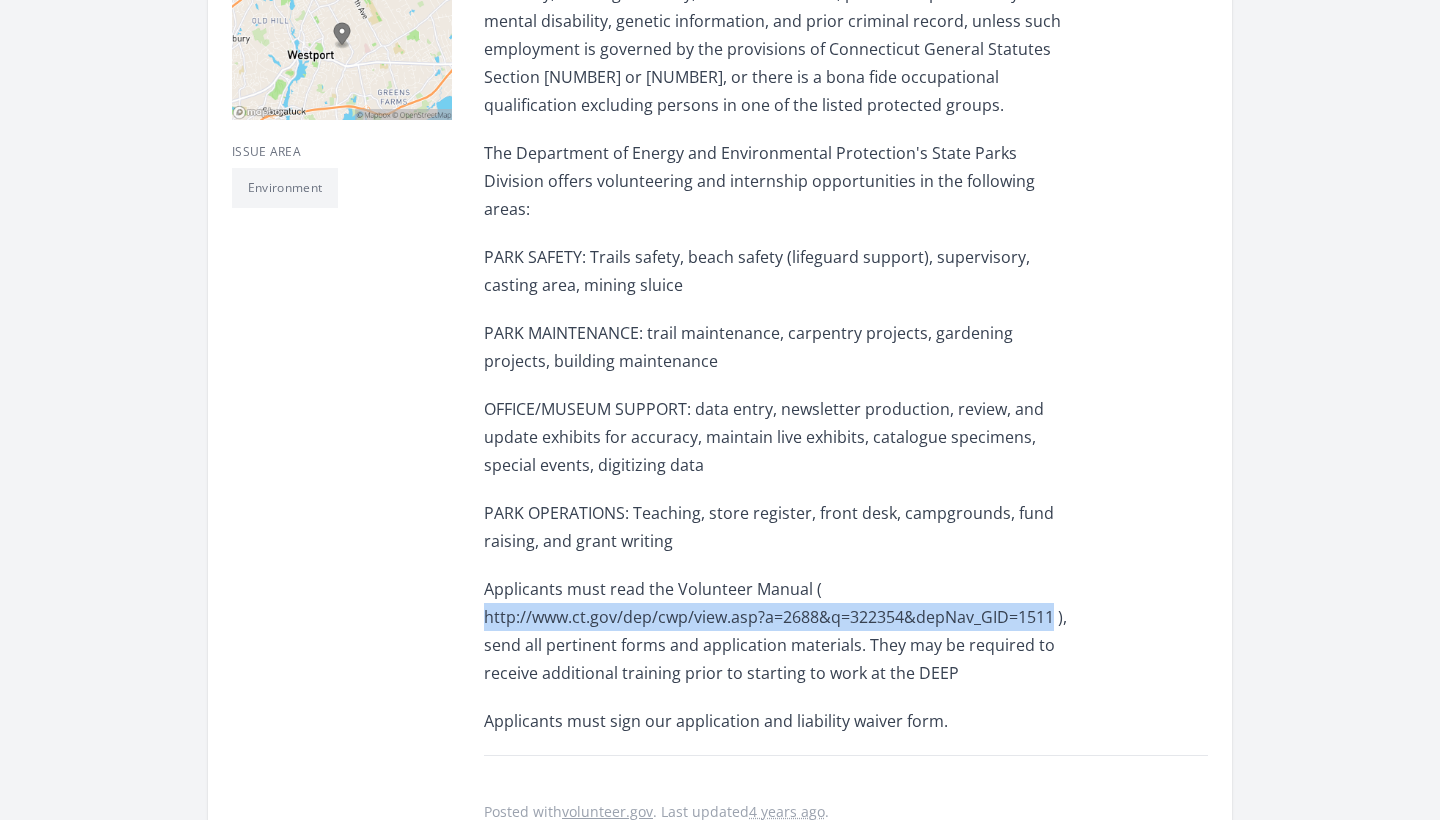 drag, startPoint x: 482, startPoint y: 584, endPoint x: 1053, endPoint y: 577, distance: 571.0429 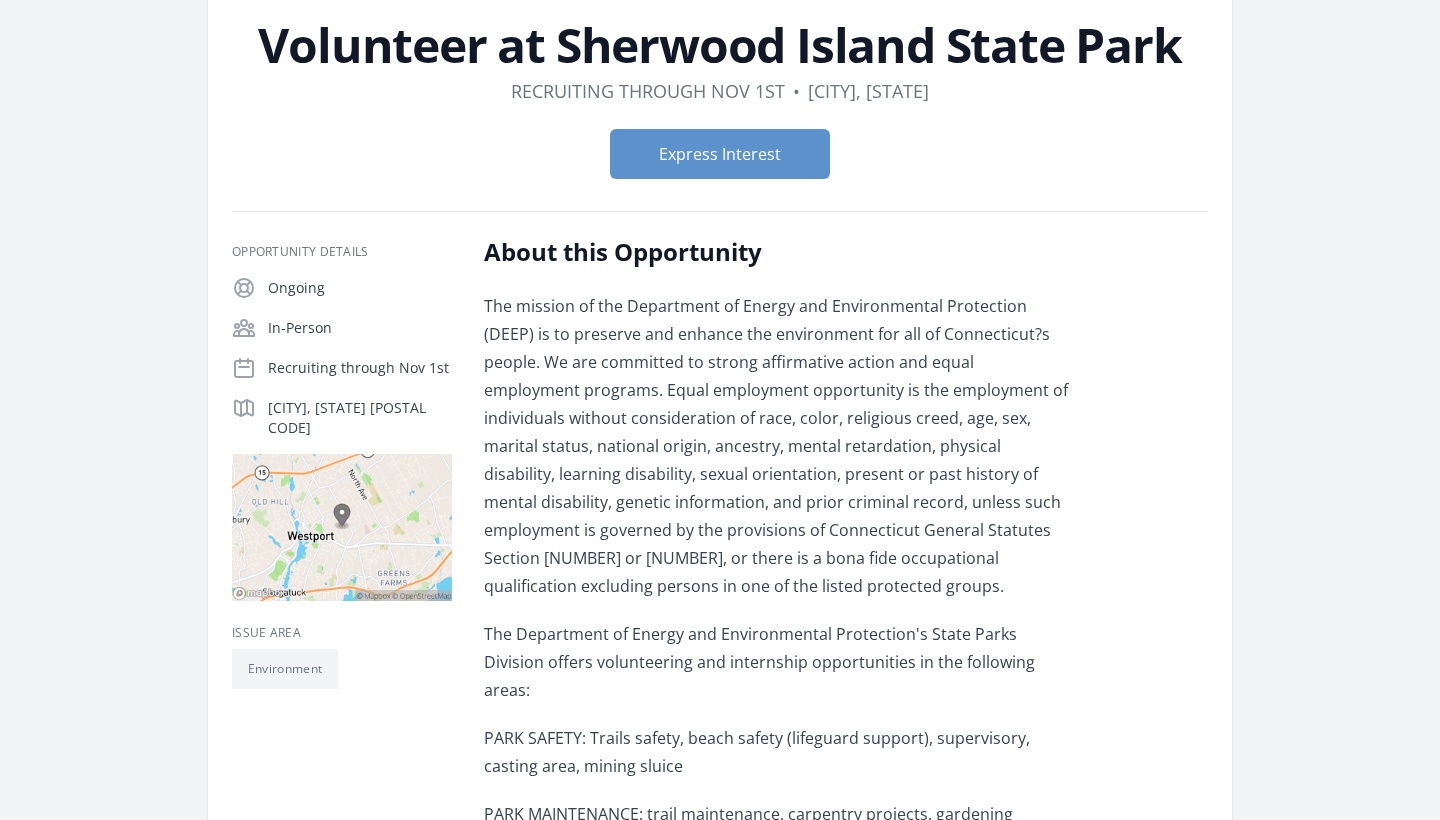 scroll, scrollTop: 0, scrollLeft: 0, axis: both 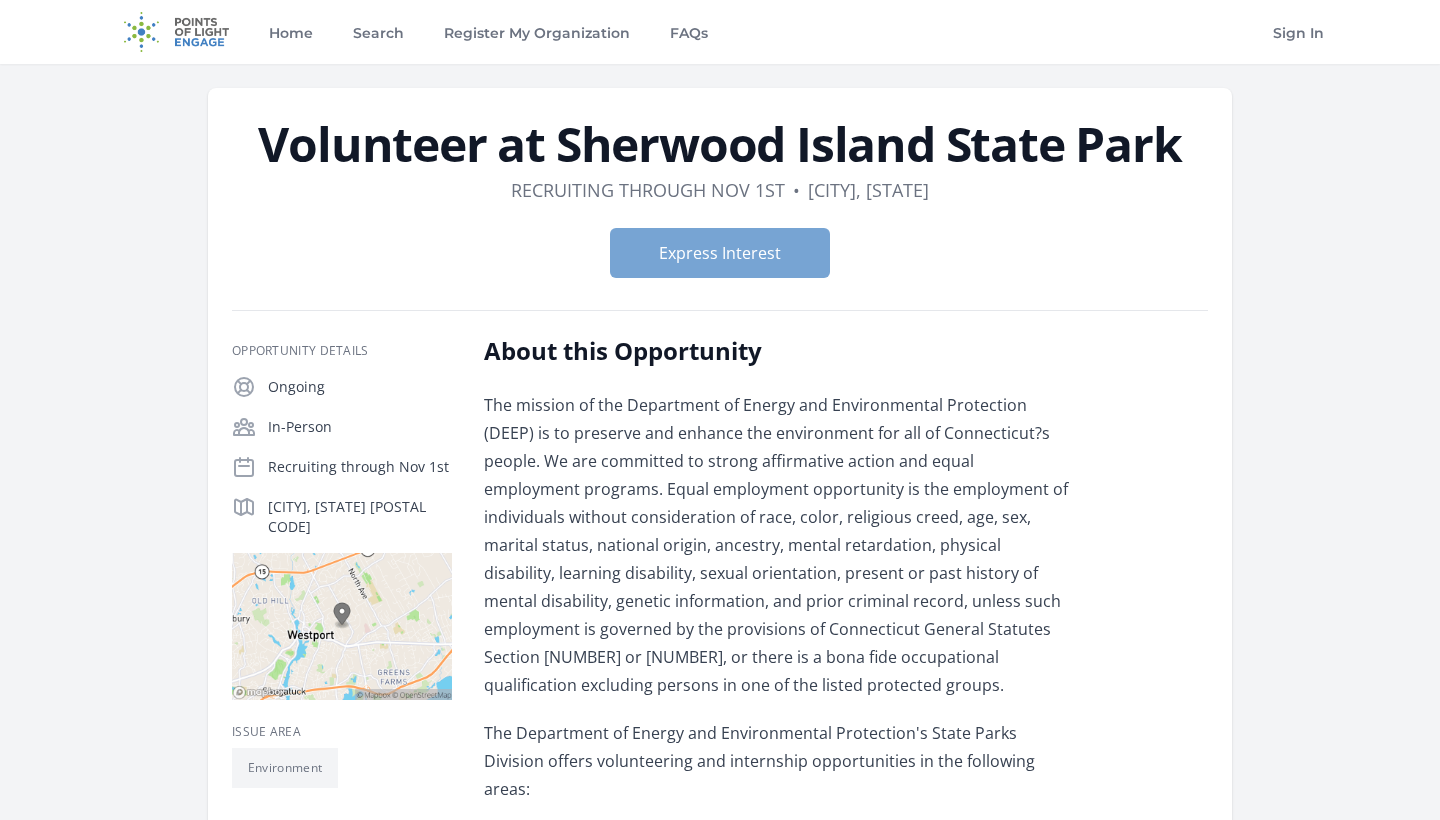 click on "Express Interest" at bounding box center (720, 253) 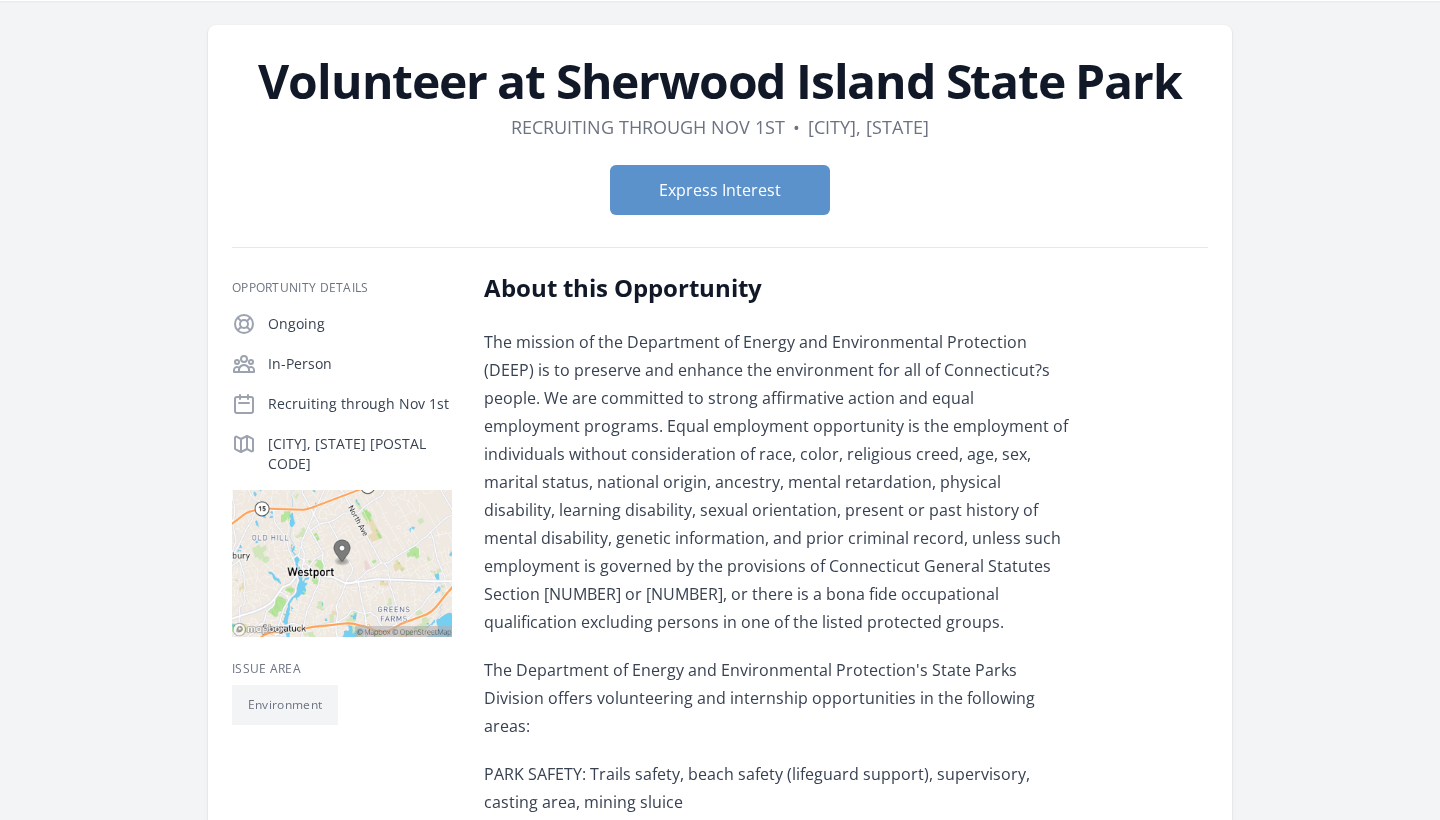 scroll, scrollTop: 4, scrollLeft: 0, axis: vertical 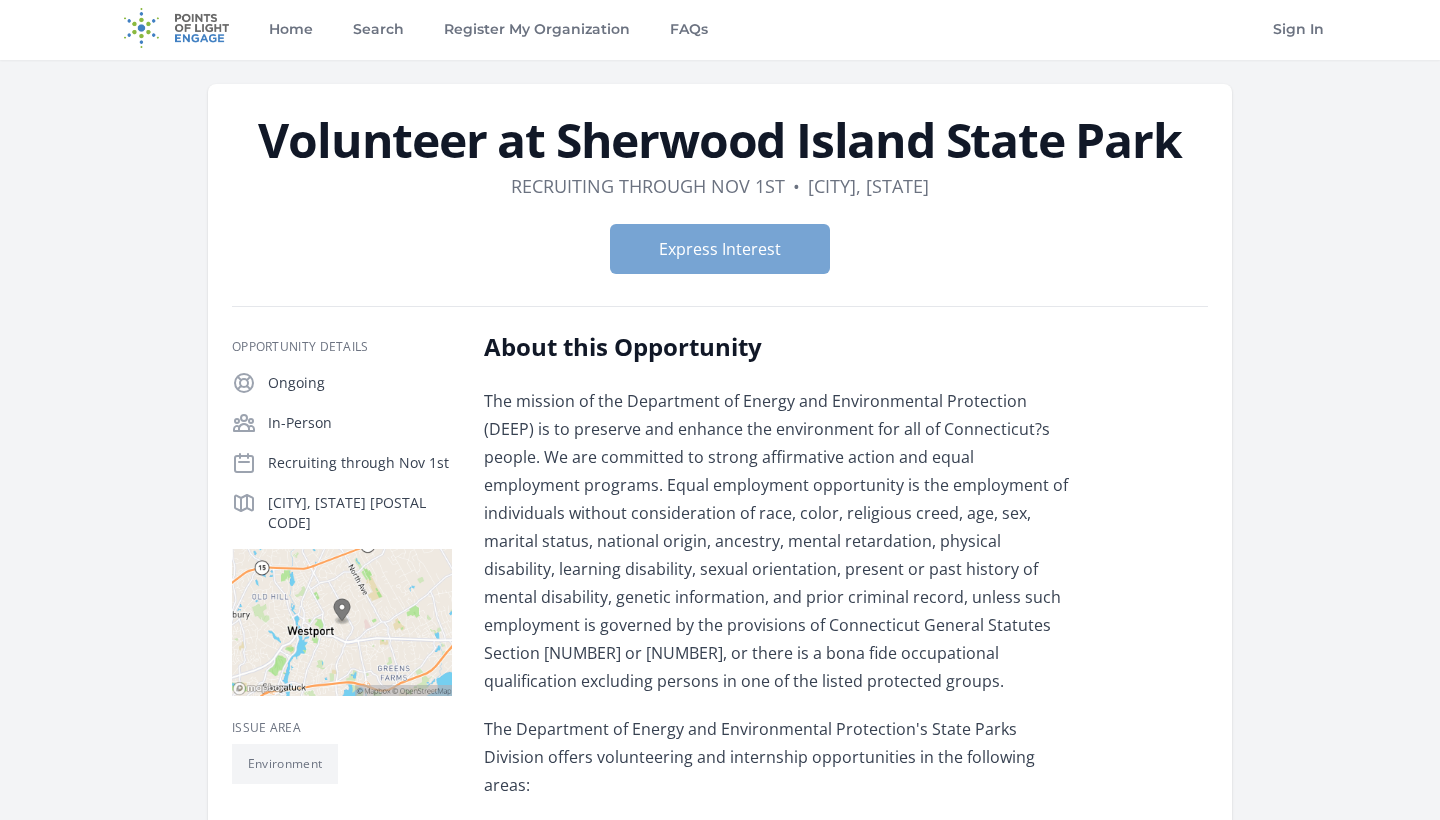 click on "Express Interest" at bounding box center [720, 249] 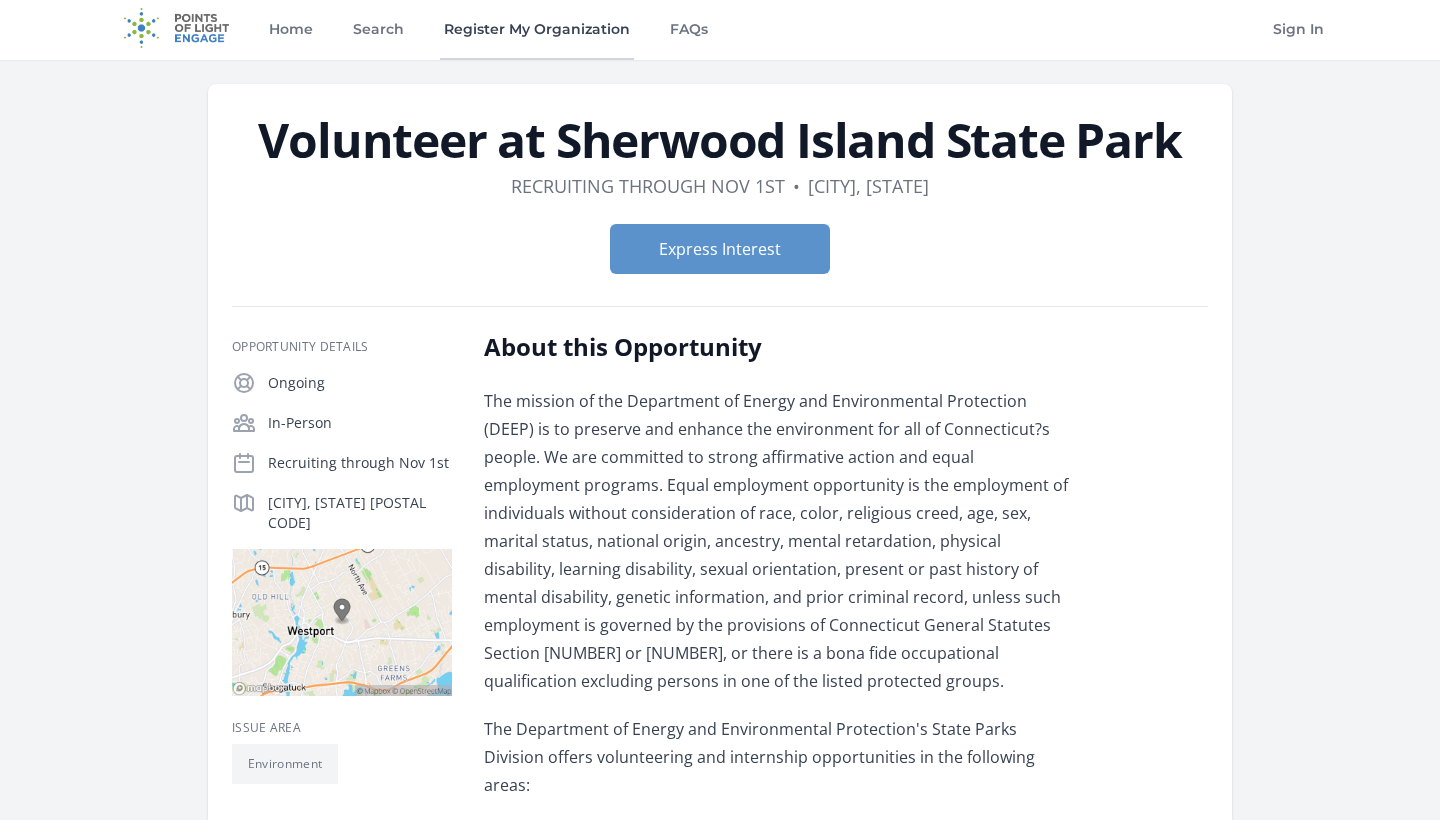 click on "Register My Organization" at bounding box center (537, 28) 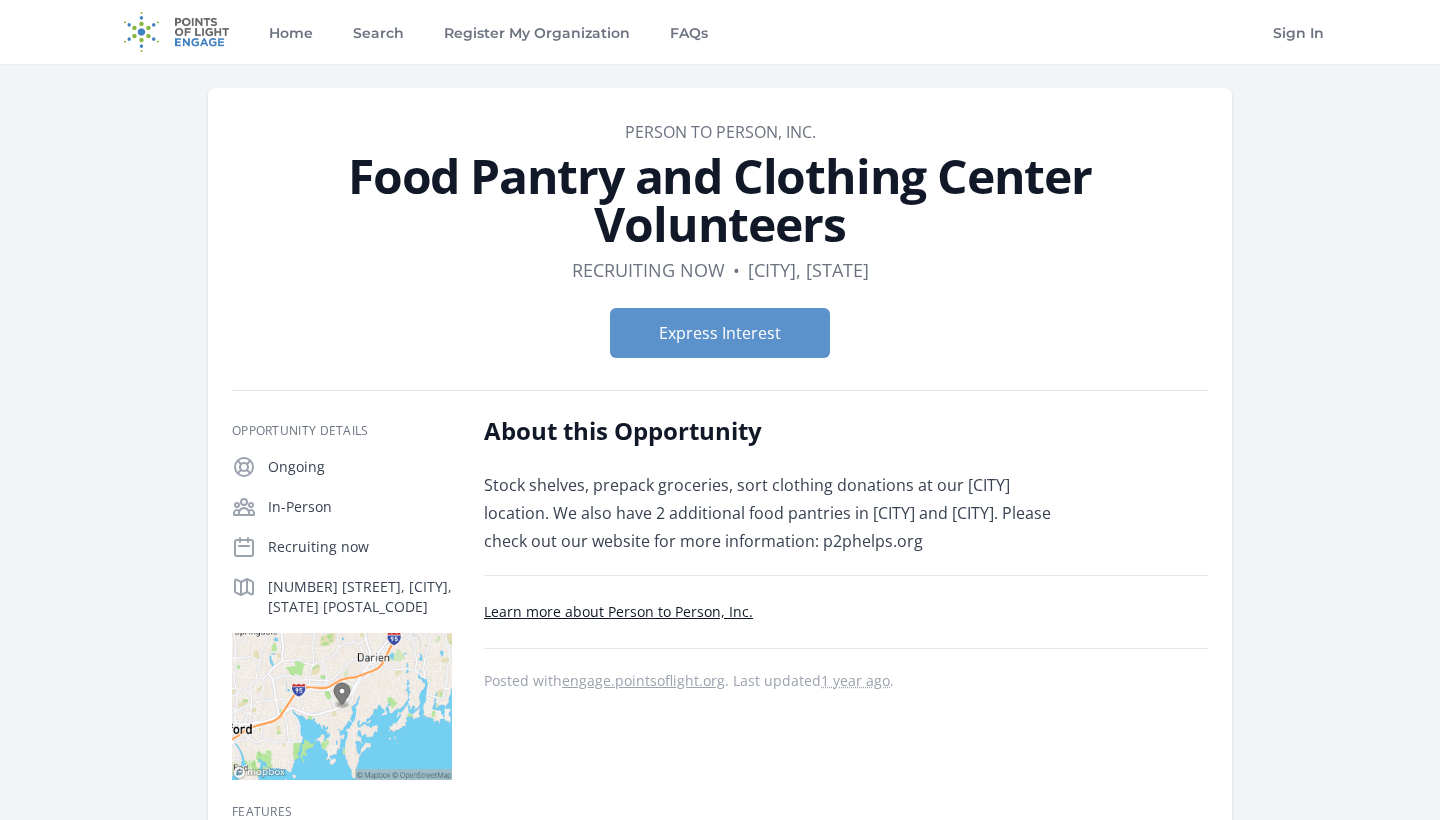 scroll, scrollTop: 0, scrollLeft: 0, axis: both 